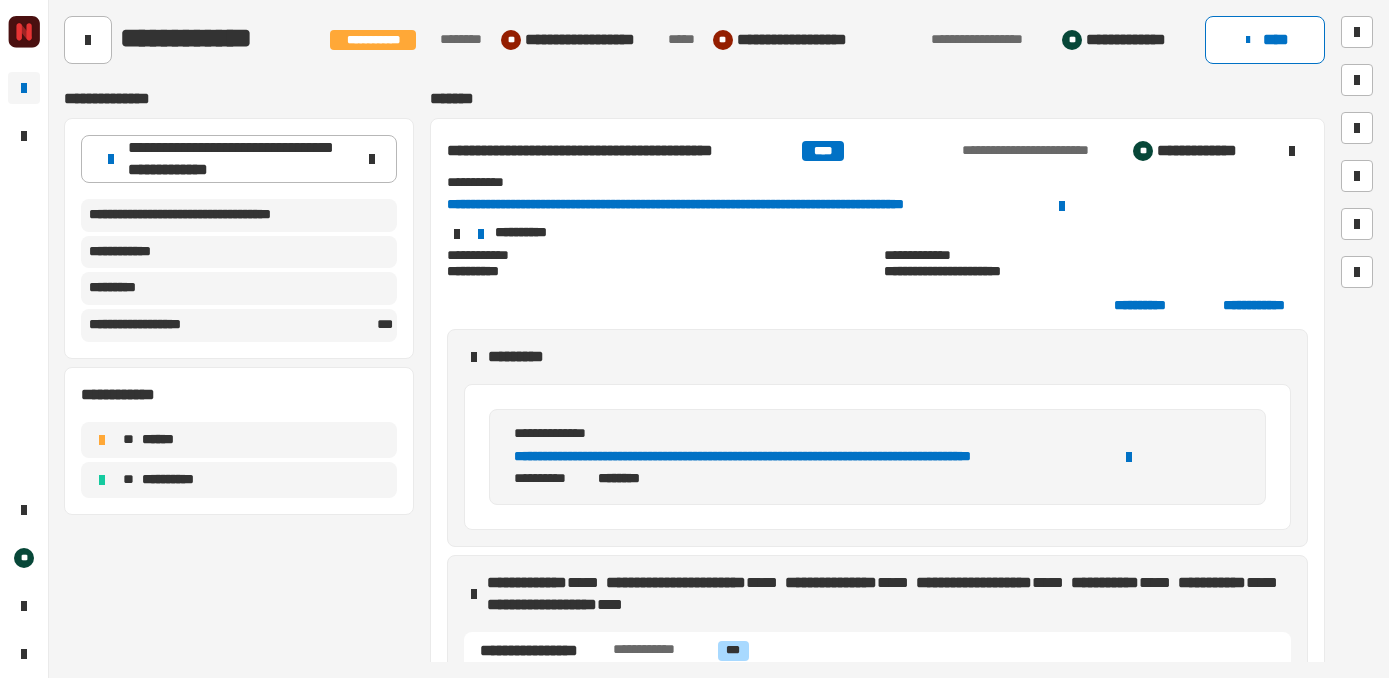scroll, scrollTop: 0, scrollLeft: 0, axis: both 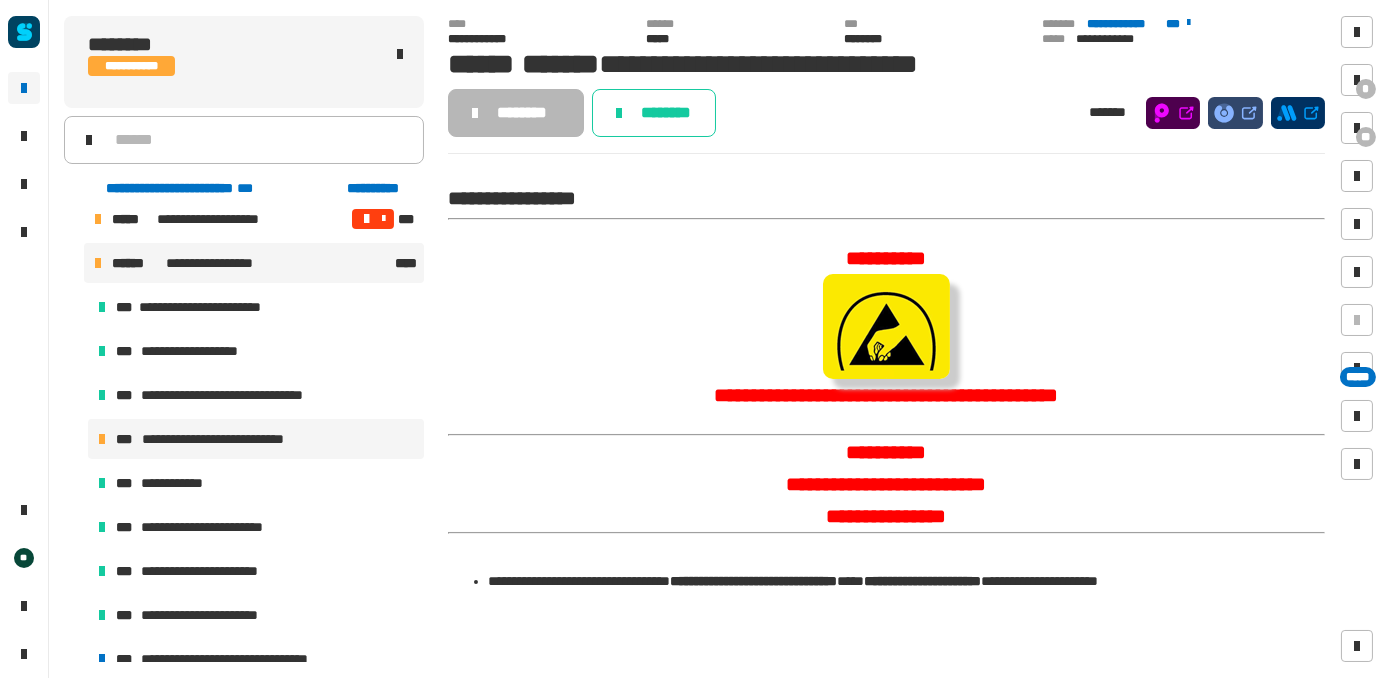 click on "**********" at bounding box center (226, 263) 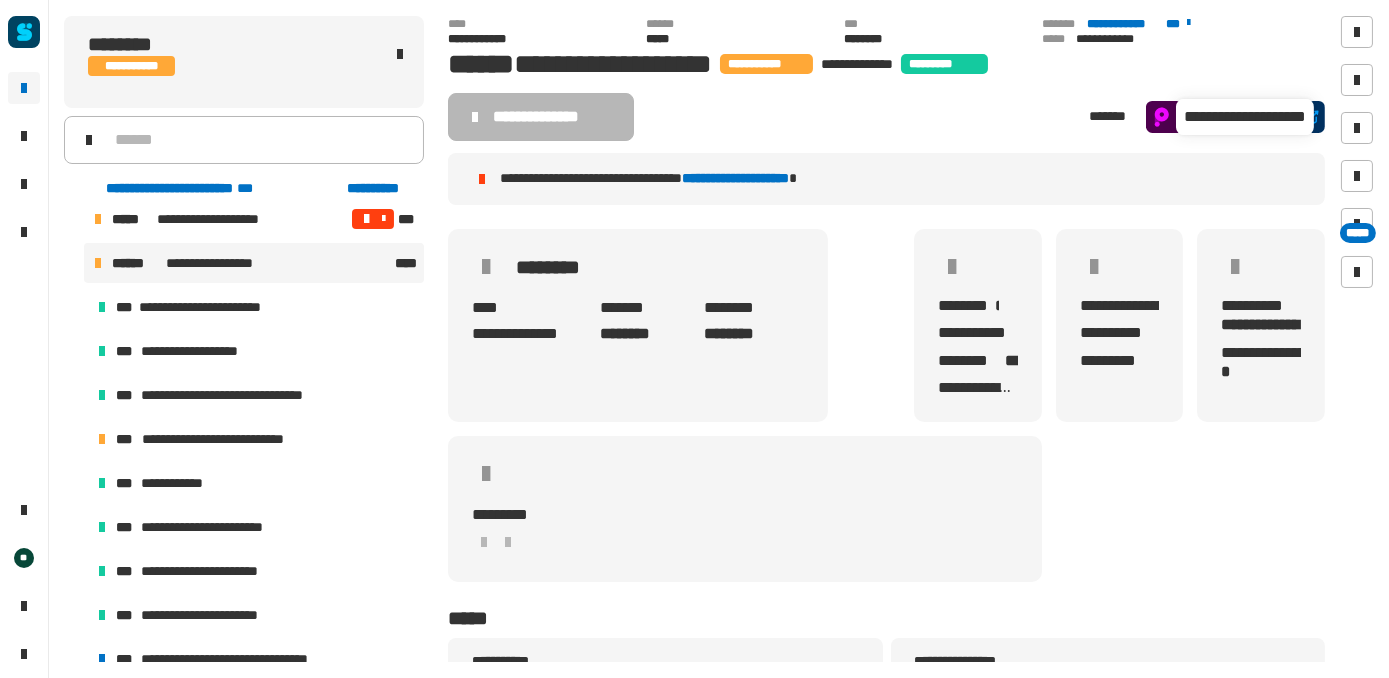 click 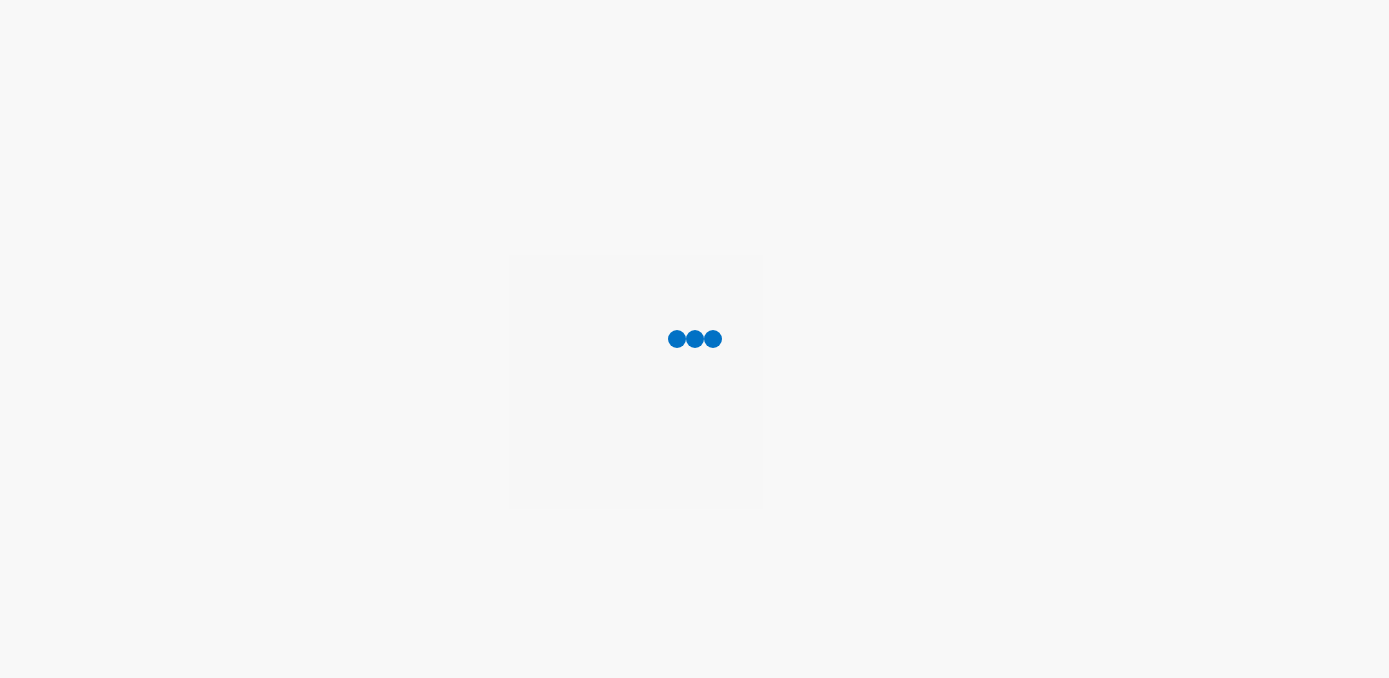 scroll, scrollTop: 0, scrollLeft: 0, axis: both 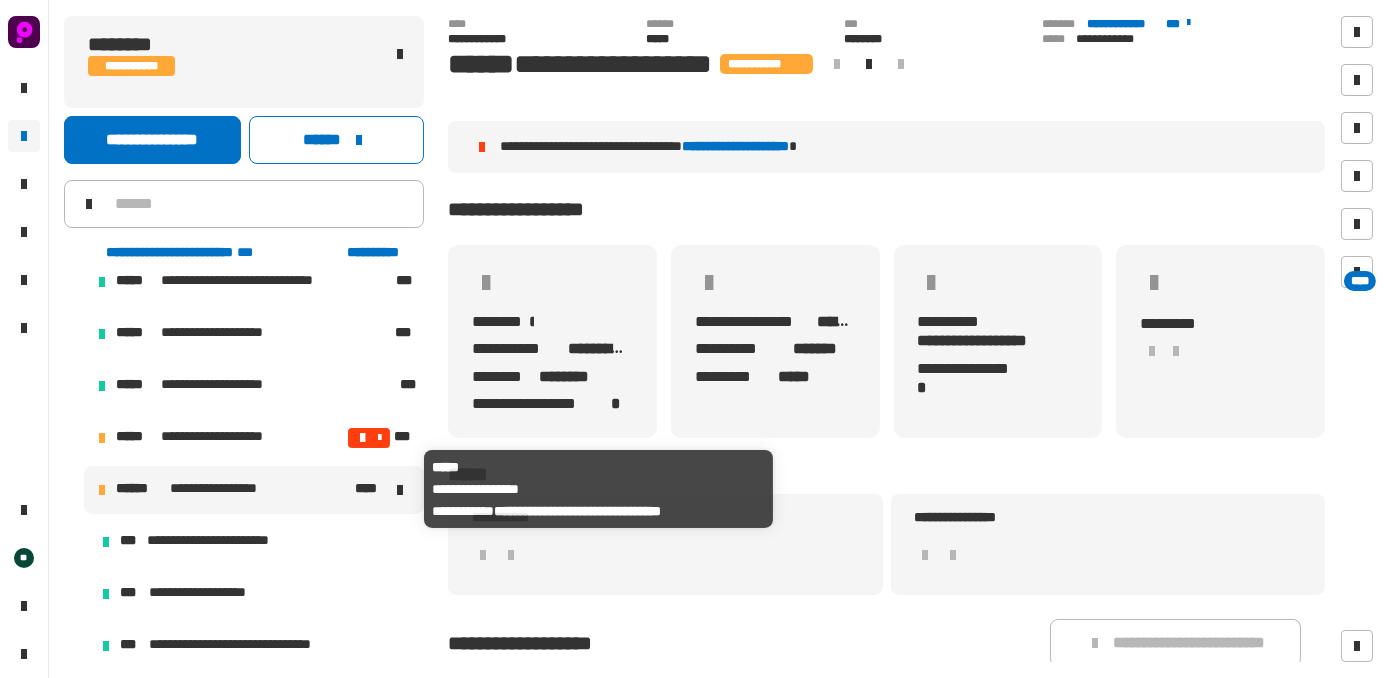 click on "**********" at bounding box center [230, 489] 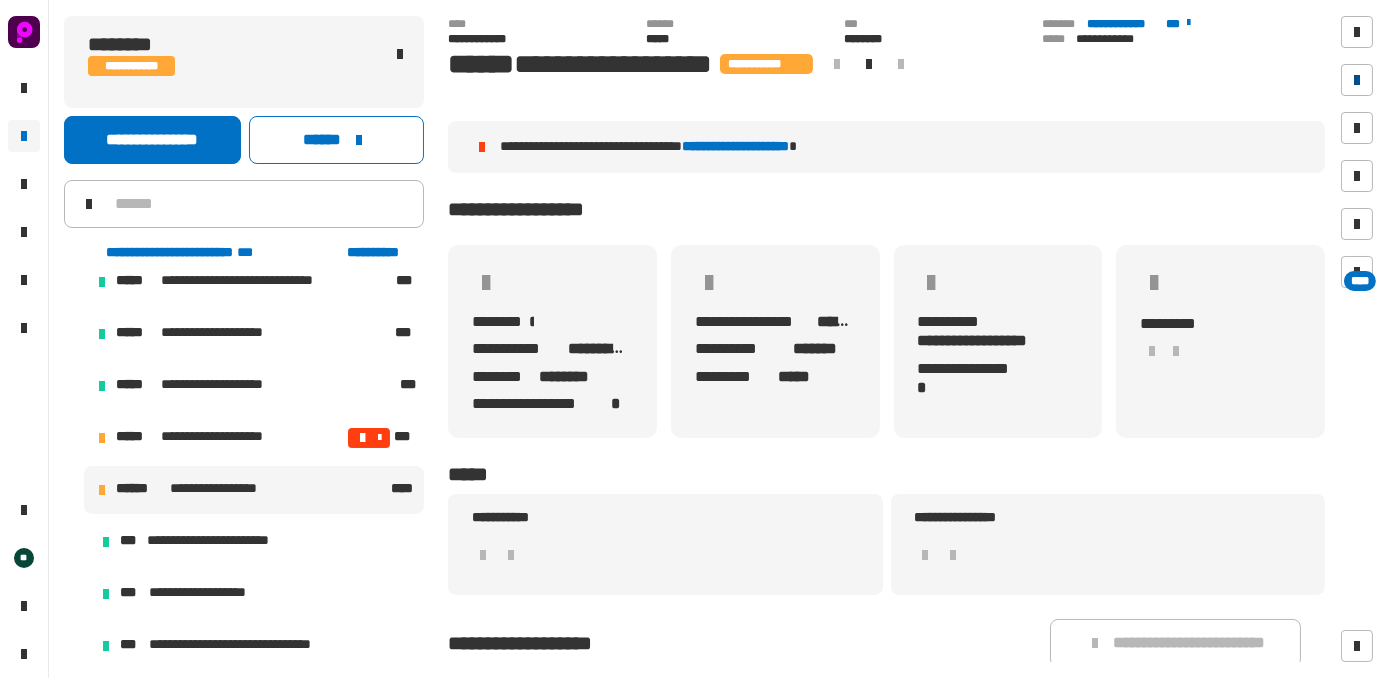 click at bounding box center [1357, 80] 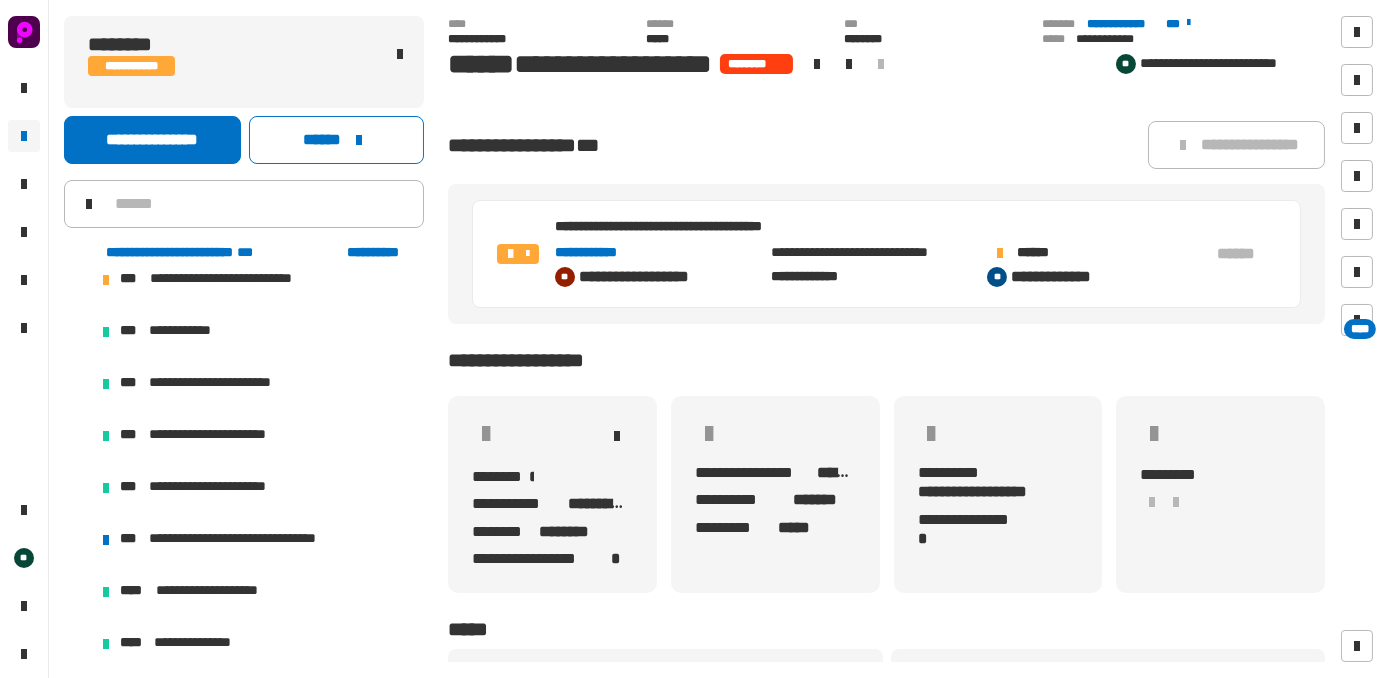 scroll, scrollTop: 591, scrollLeft: 0, axis: vertical 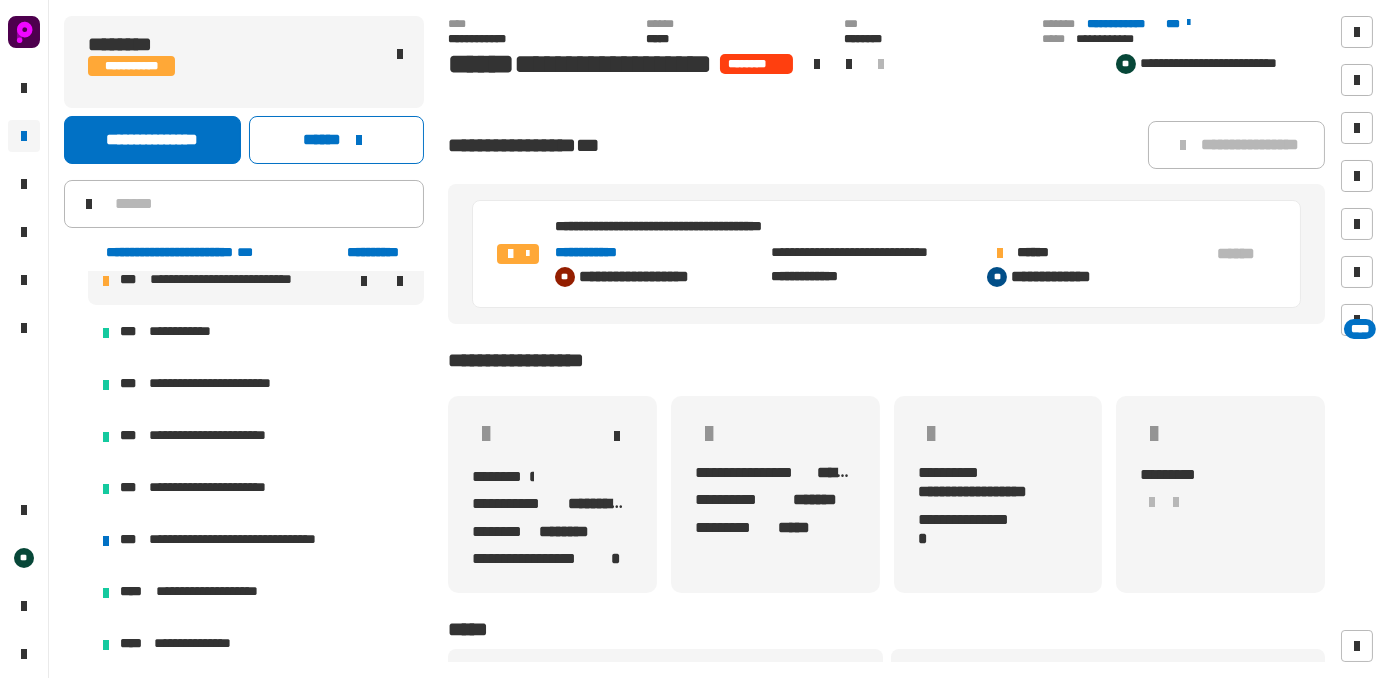 drag, startPoint x: 218, startPoint y: 295, endPoint x: 251, endPoint y: 290, distance: 33.37664 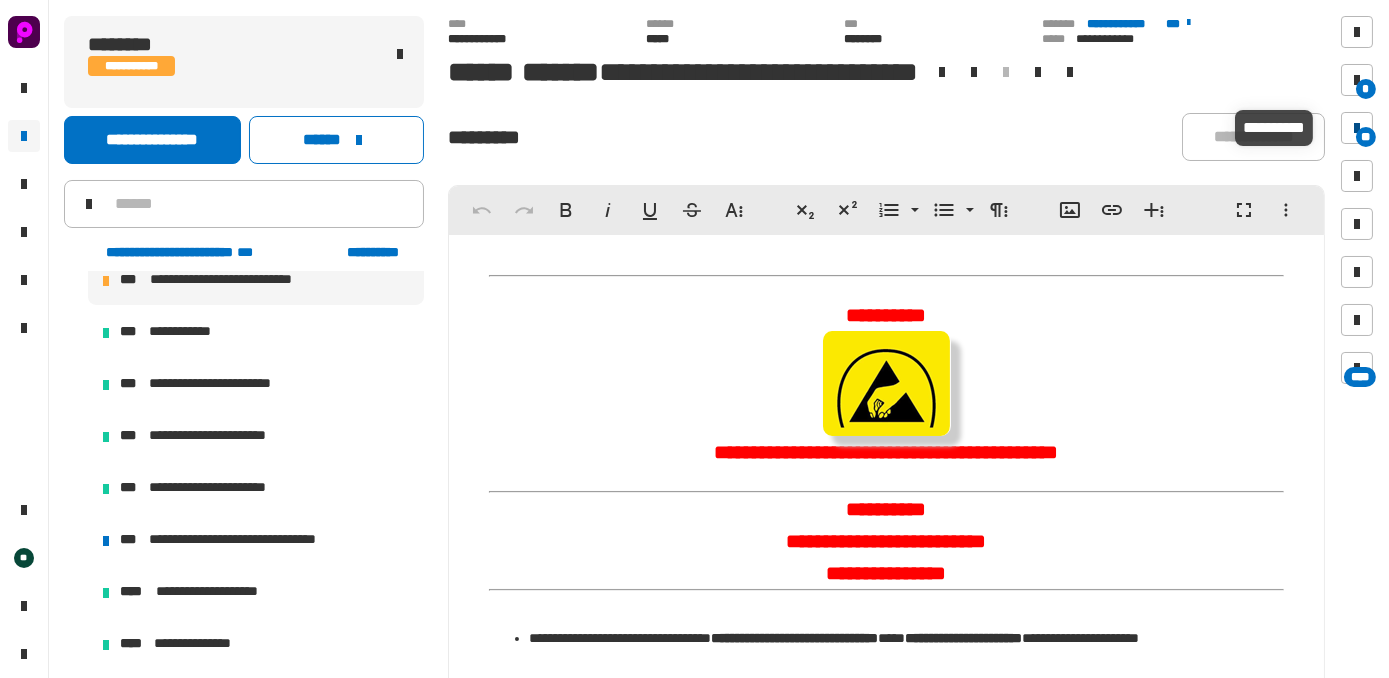 click on "**" at bounding box center [1366, 137] 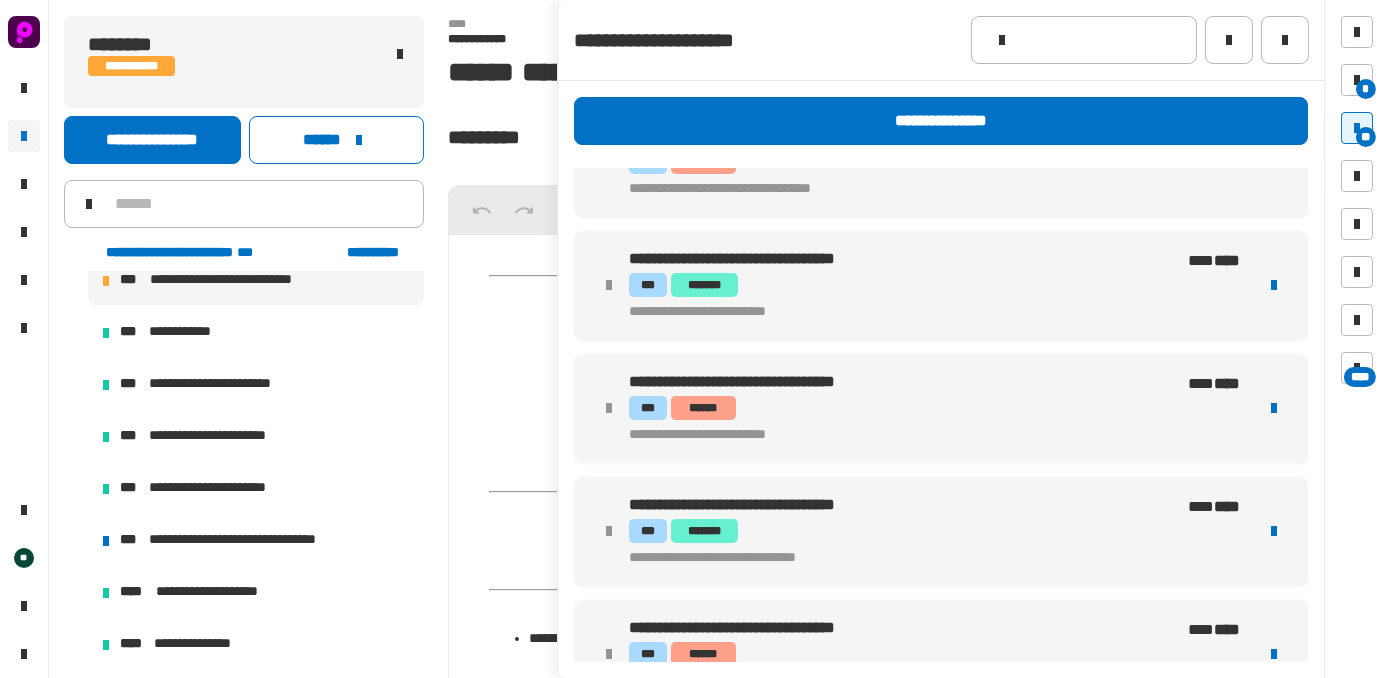 scroll, scrollTop: 1170, scrollLeft: 0, axis: vertical 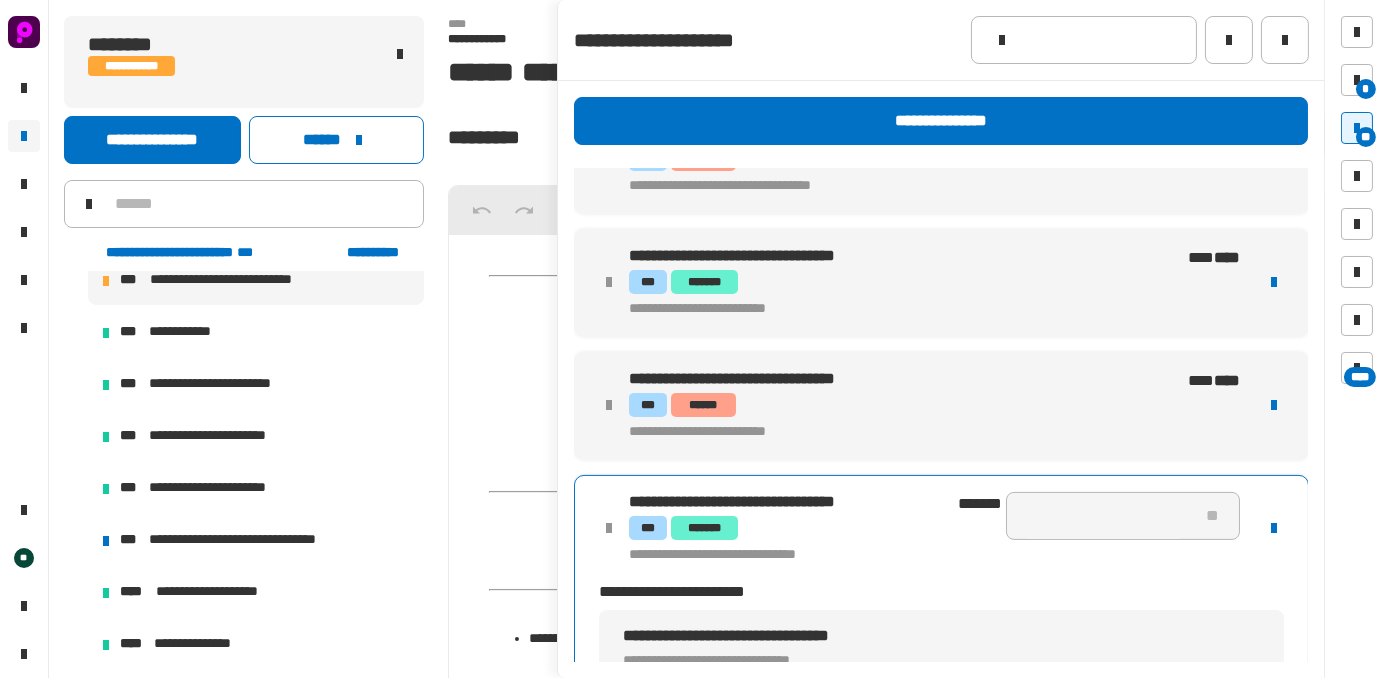 type on "*" 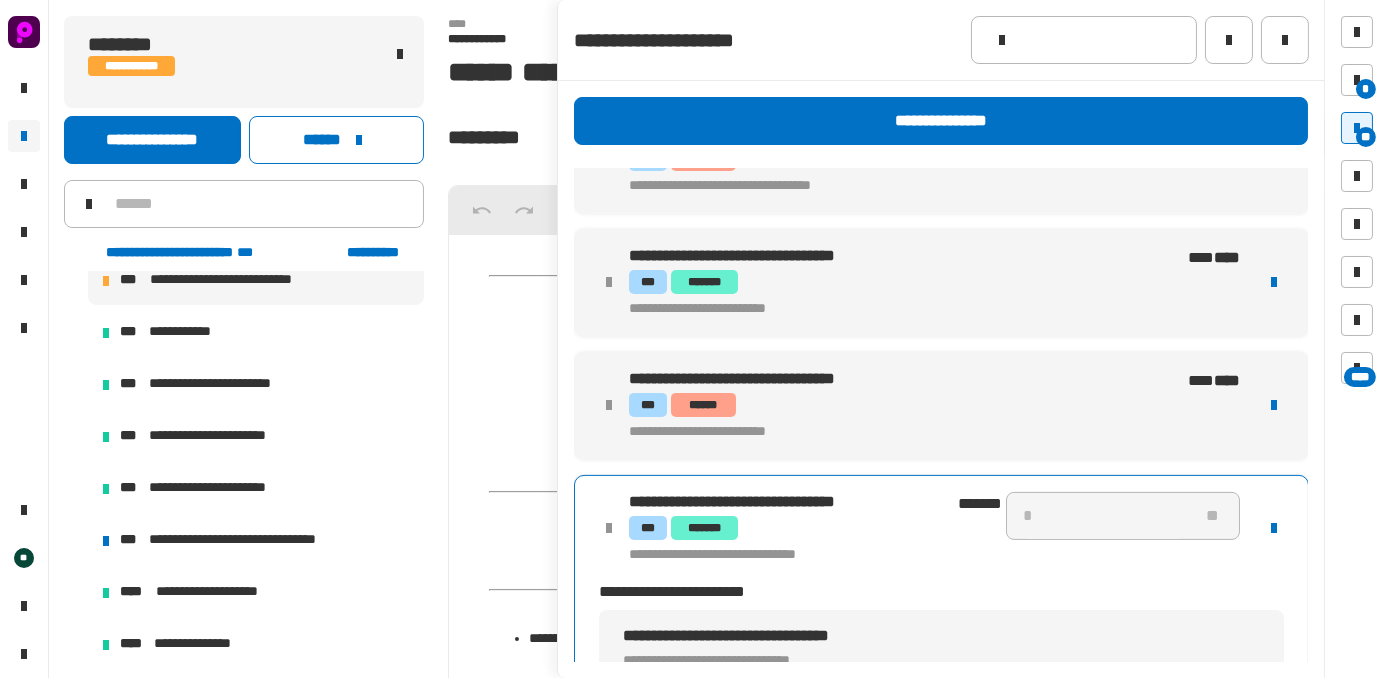 click on "**********" at bounding box center (941, 528) 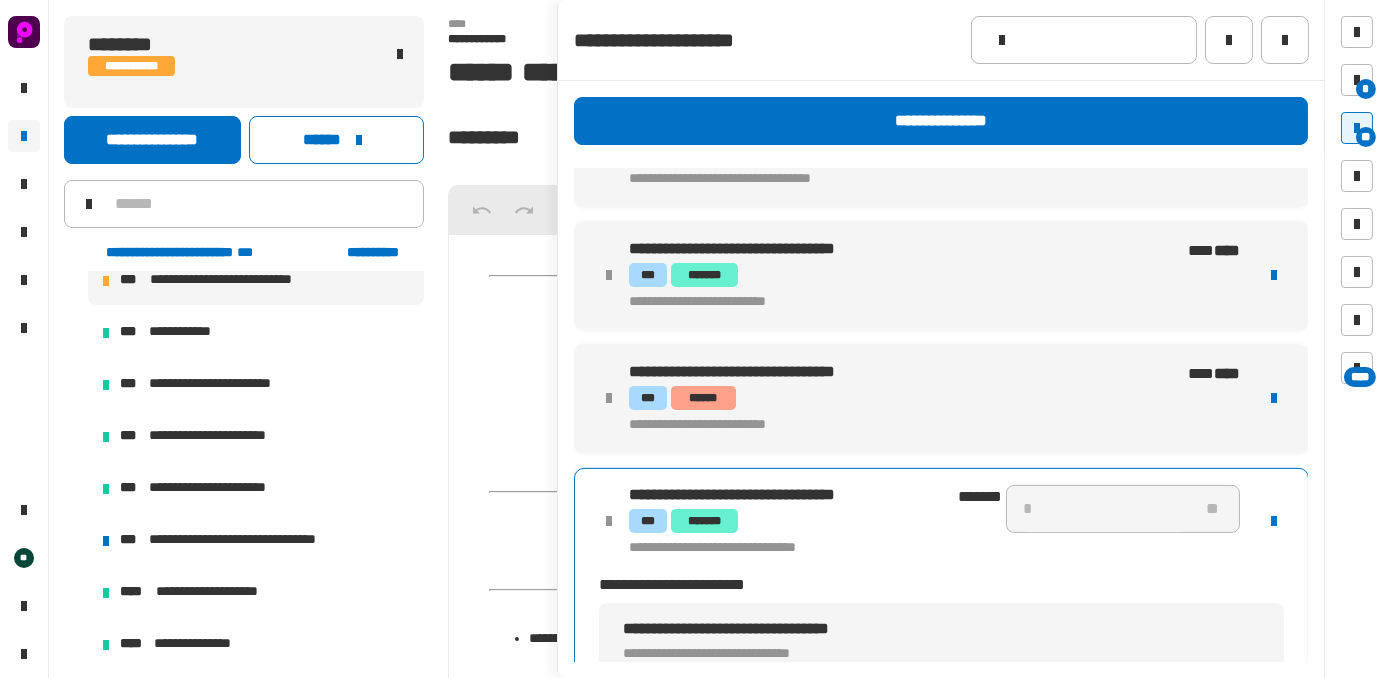 scroll, scrollTop: 1176, scrollLeft: 0, axis: vertical 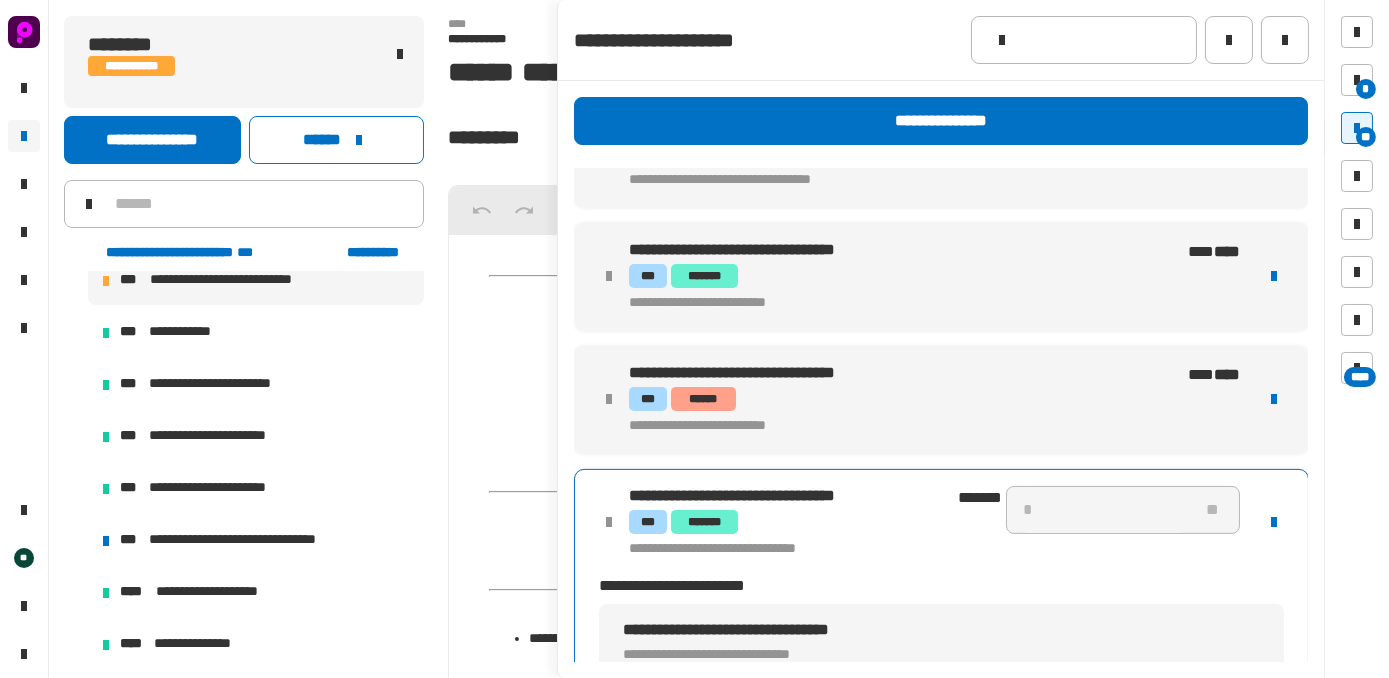 click on "**********" at bounding box center [941, 399] 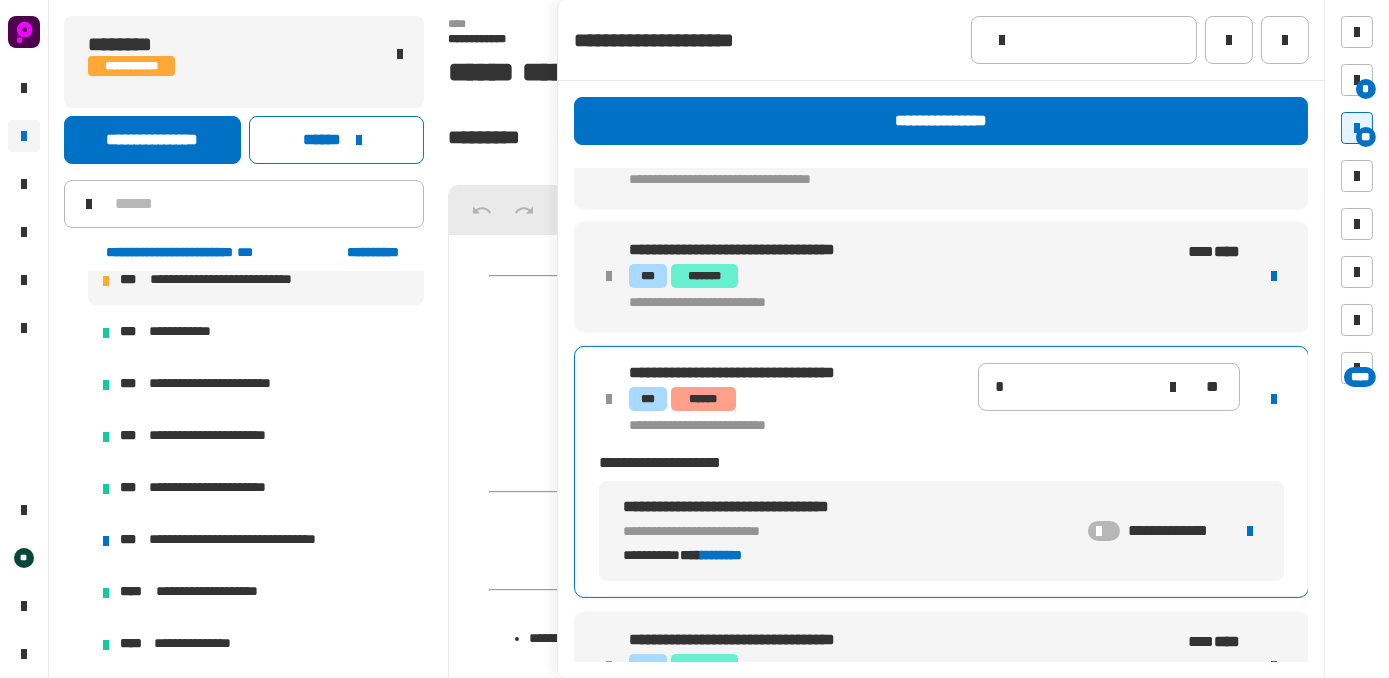 click on "*" at bounding box center (1075, 387) 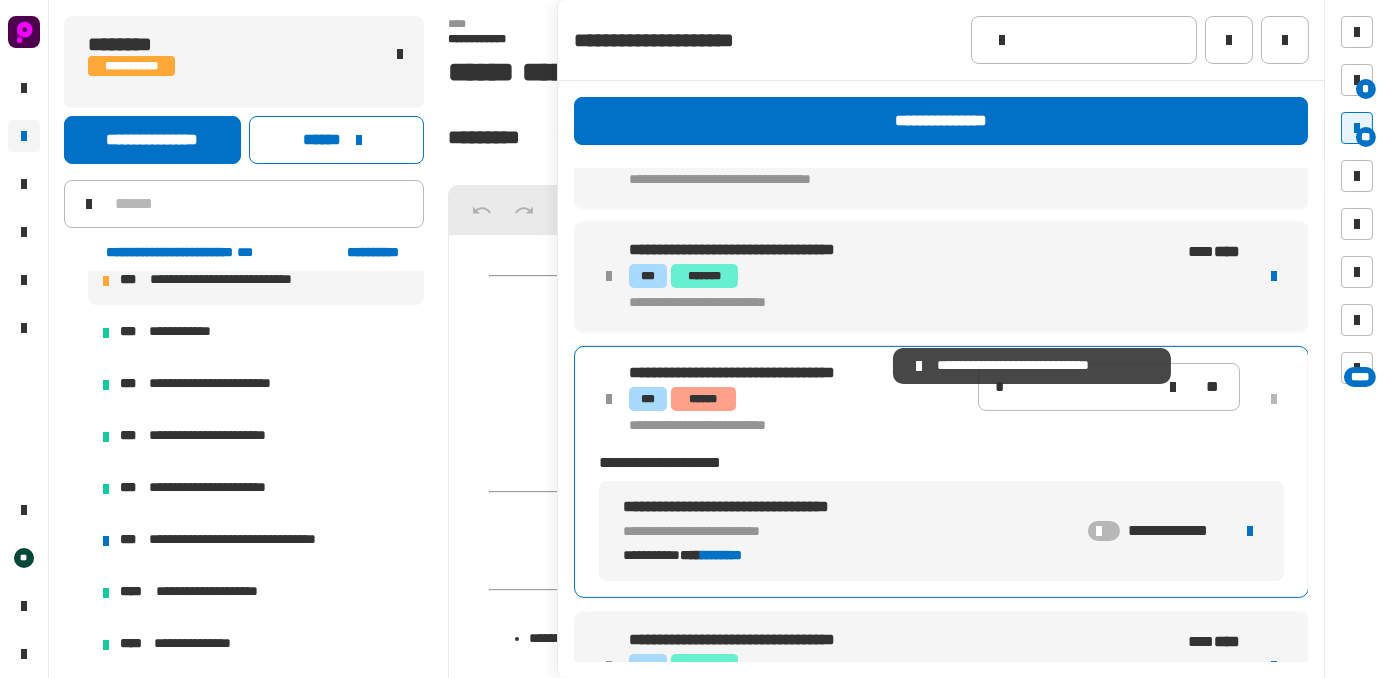 type on "*" 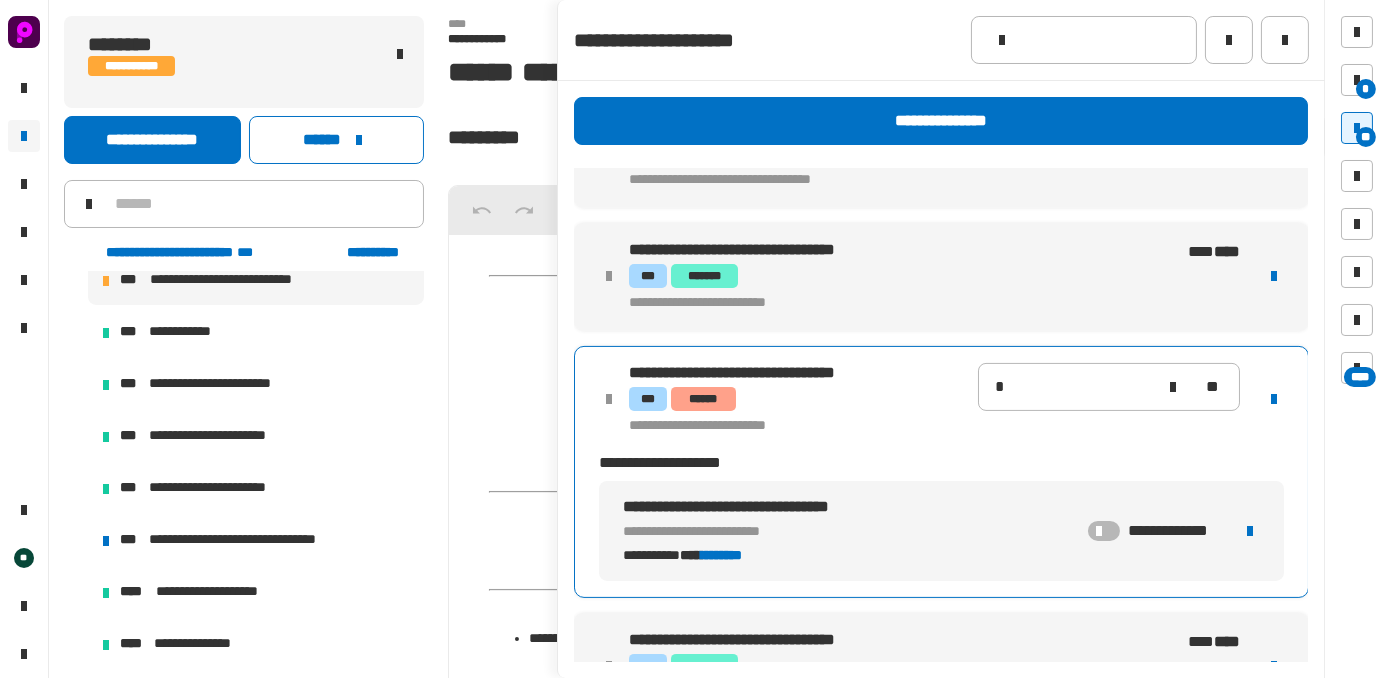 scroll, scrollTop: 1349, scrollLeft: 0, axis: vertical 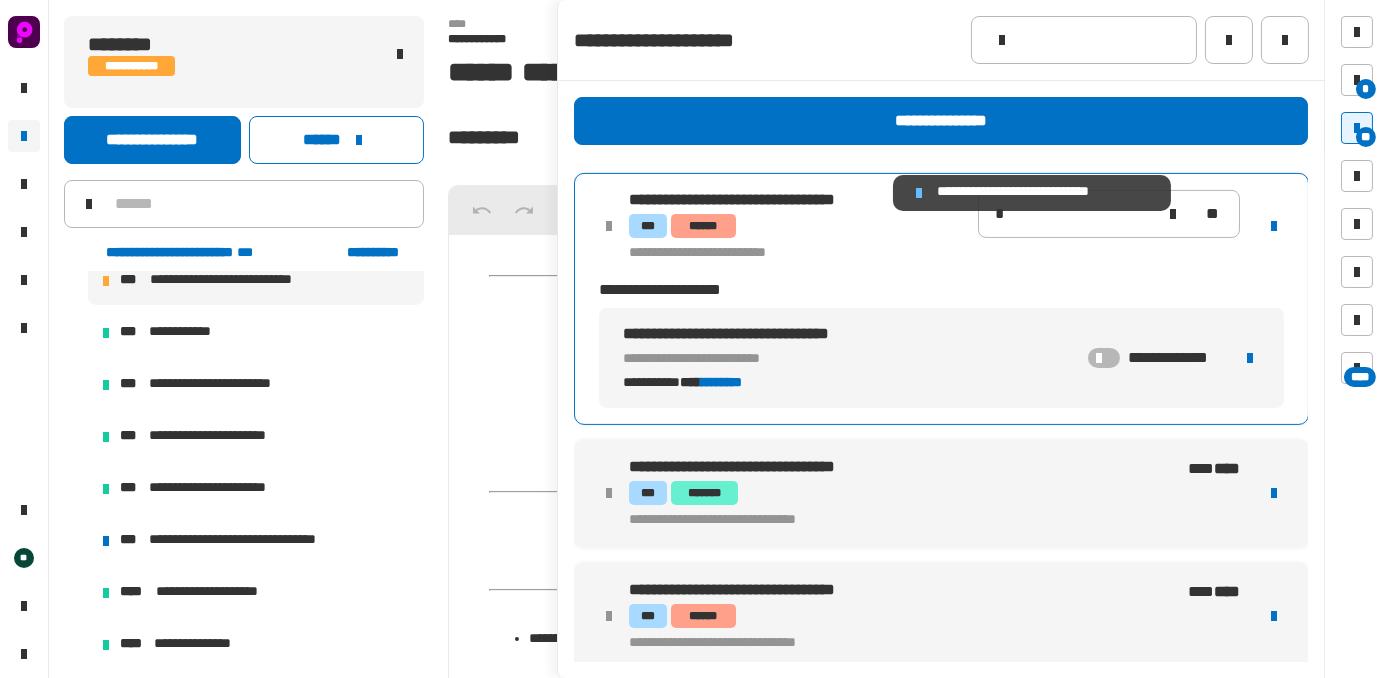 click at bounding box center [919, 193] 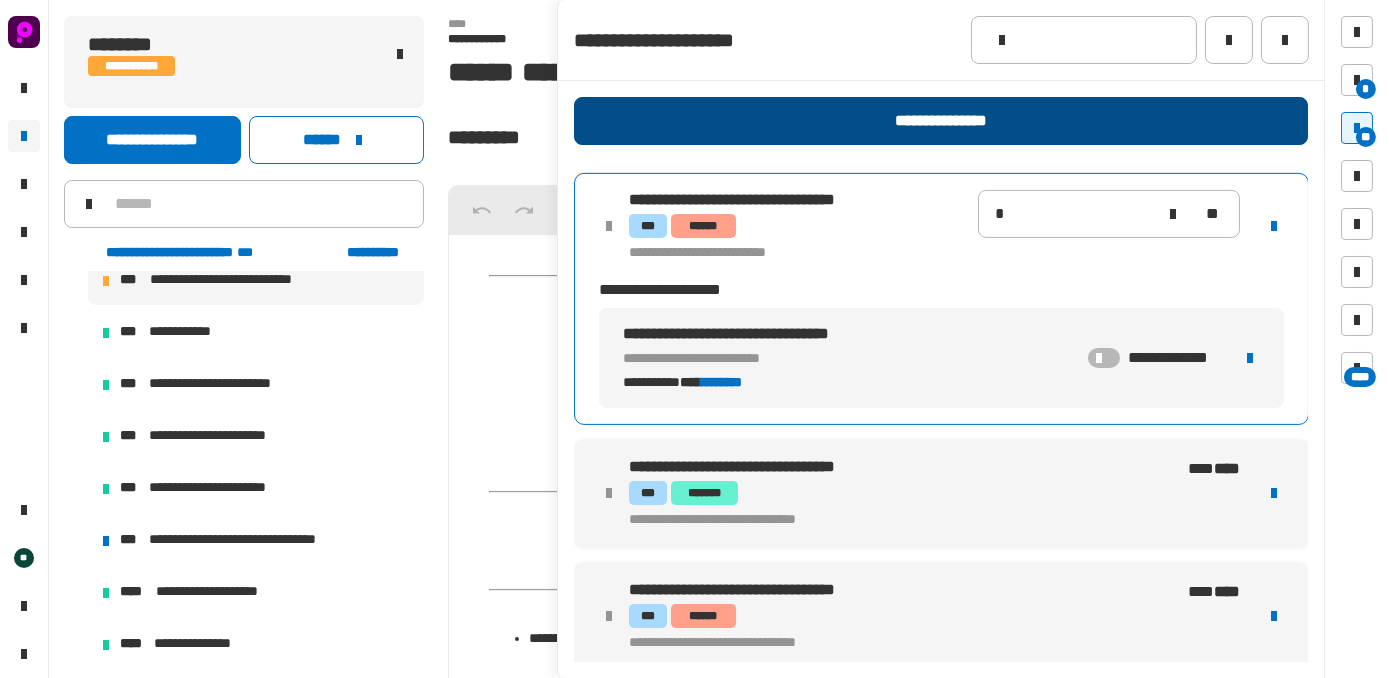 click on "**********" 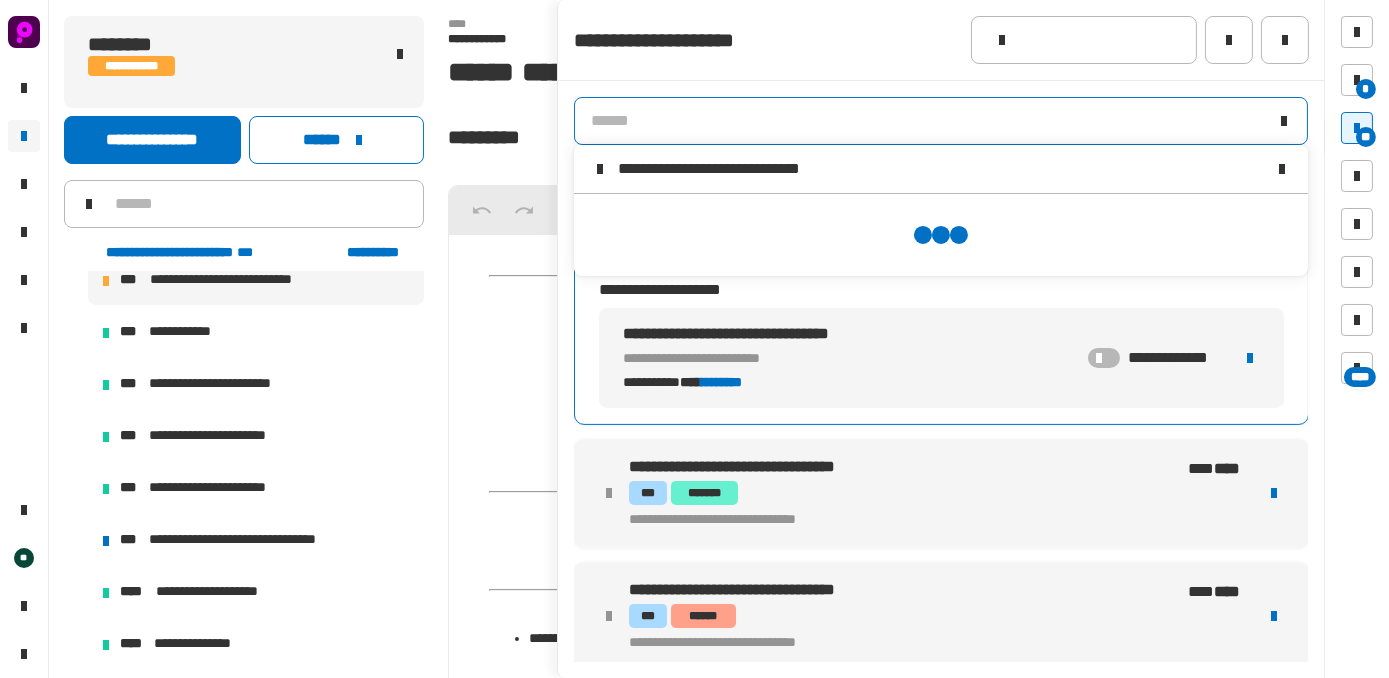 scroll, scrollTop: 0, scrollLeft: 0, axis: both 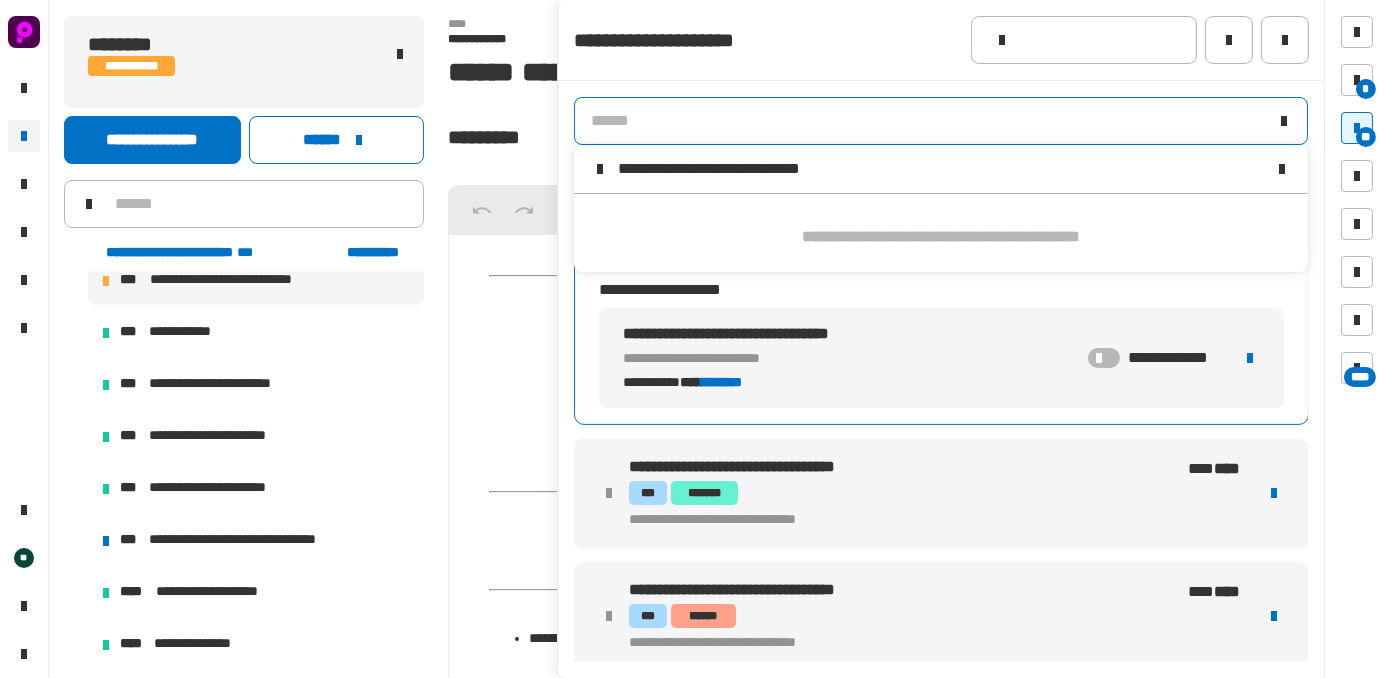 click on "**********" at bounding box center (941, 169) 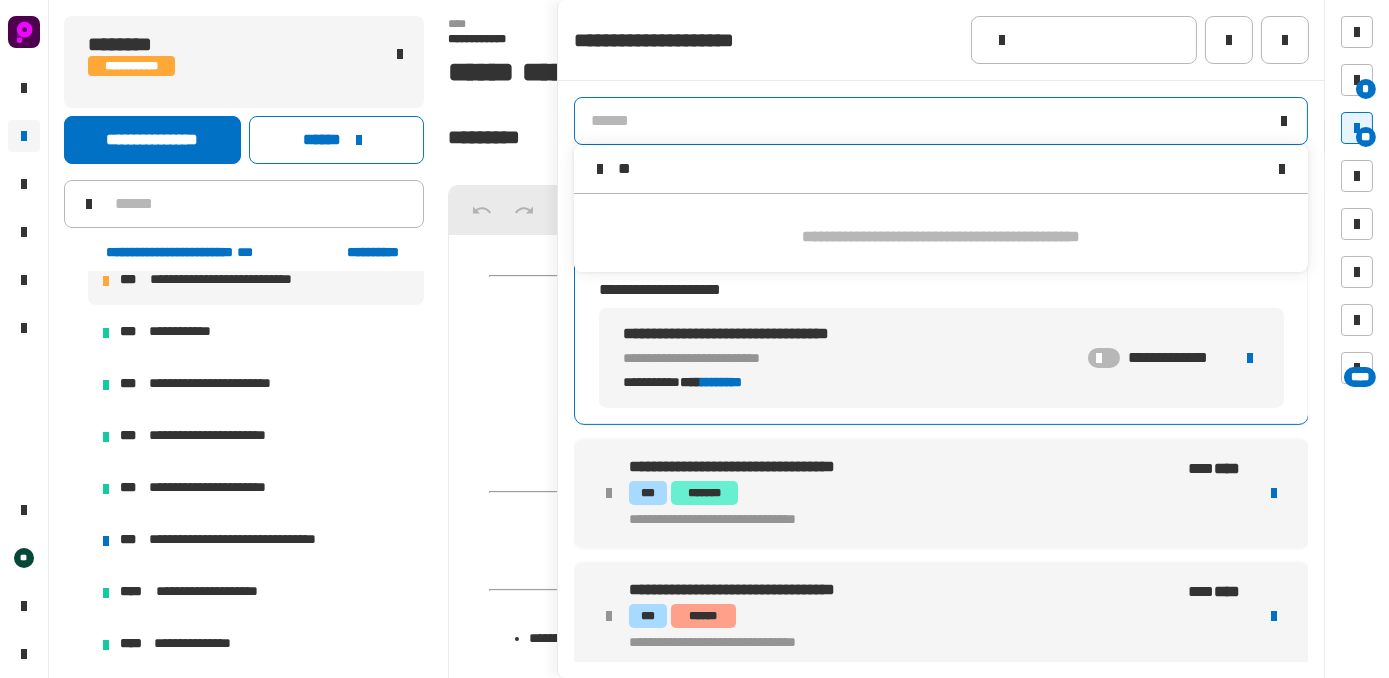 type on "*" 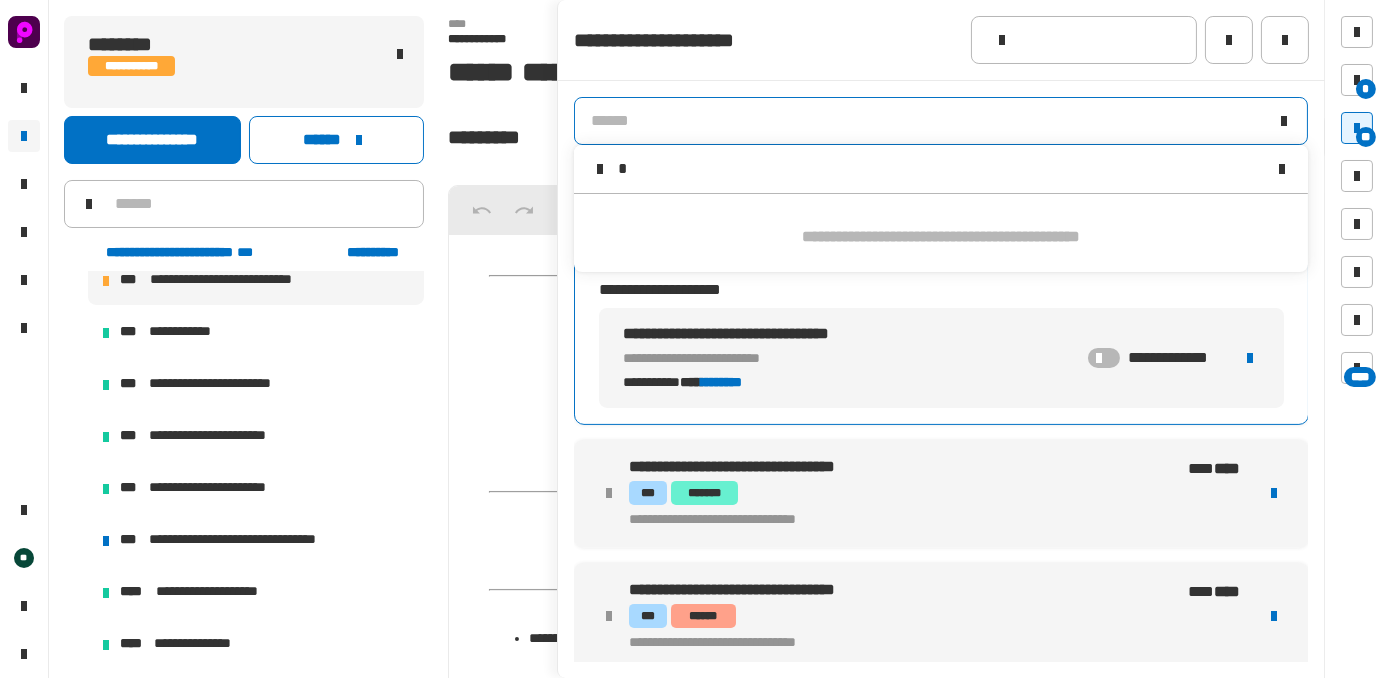 type 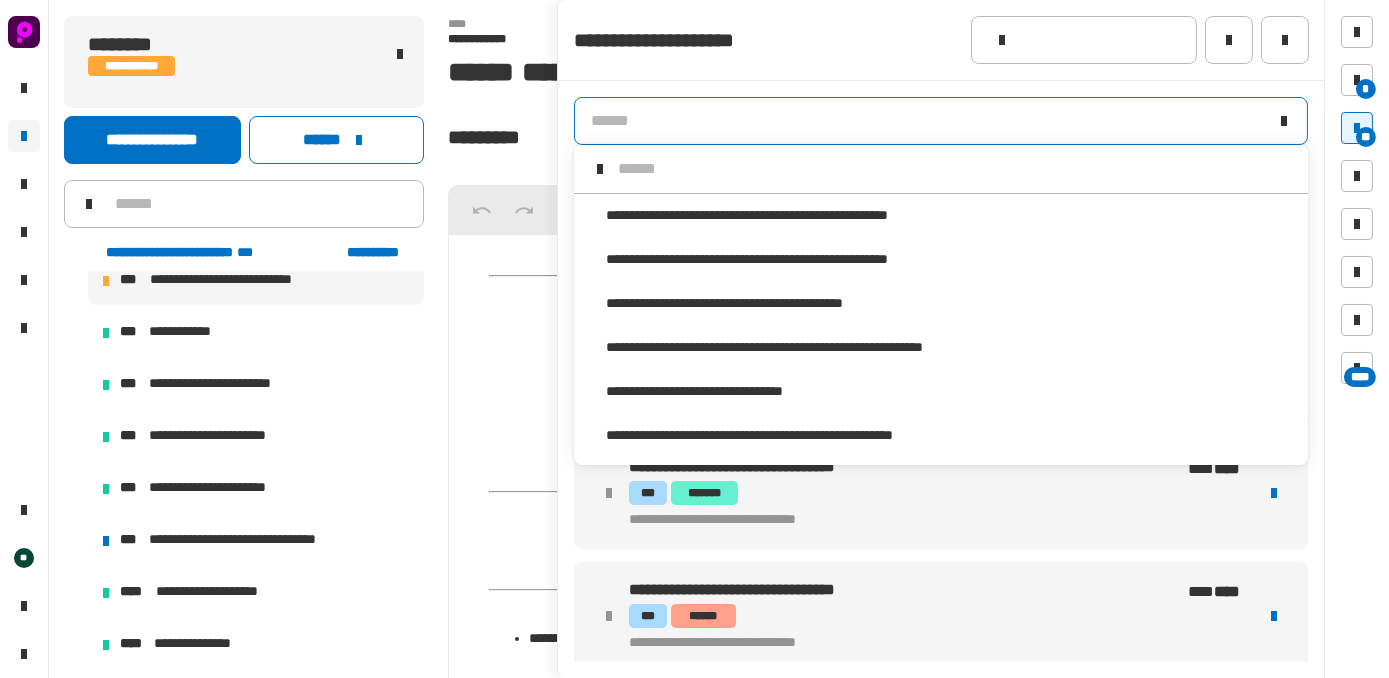 scroll, scrollTop: 16, scrollLeft: 0, axis: vertical 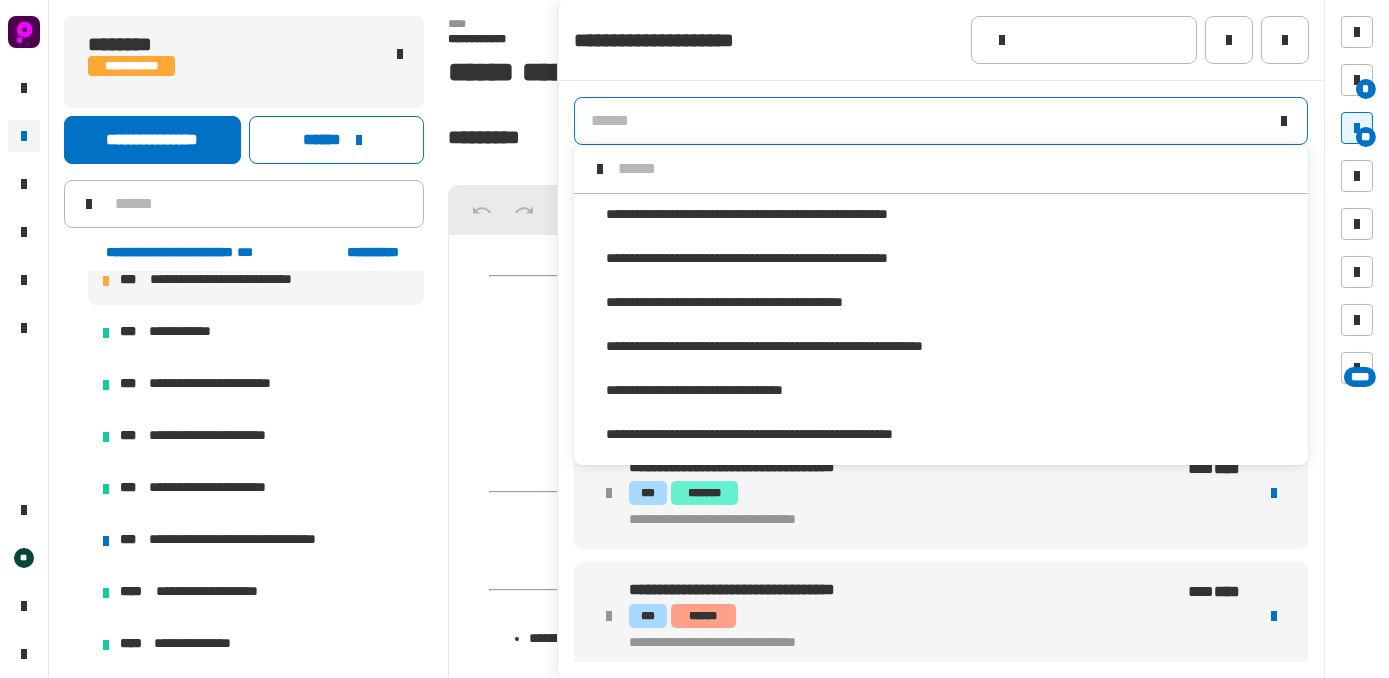 click on "**********" at bounding box center (941, 390) 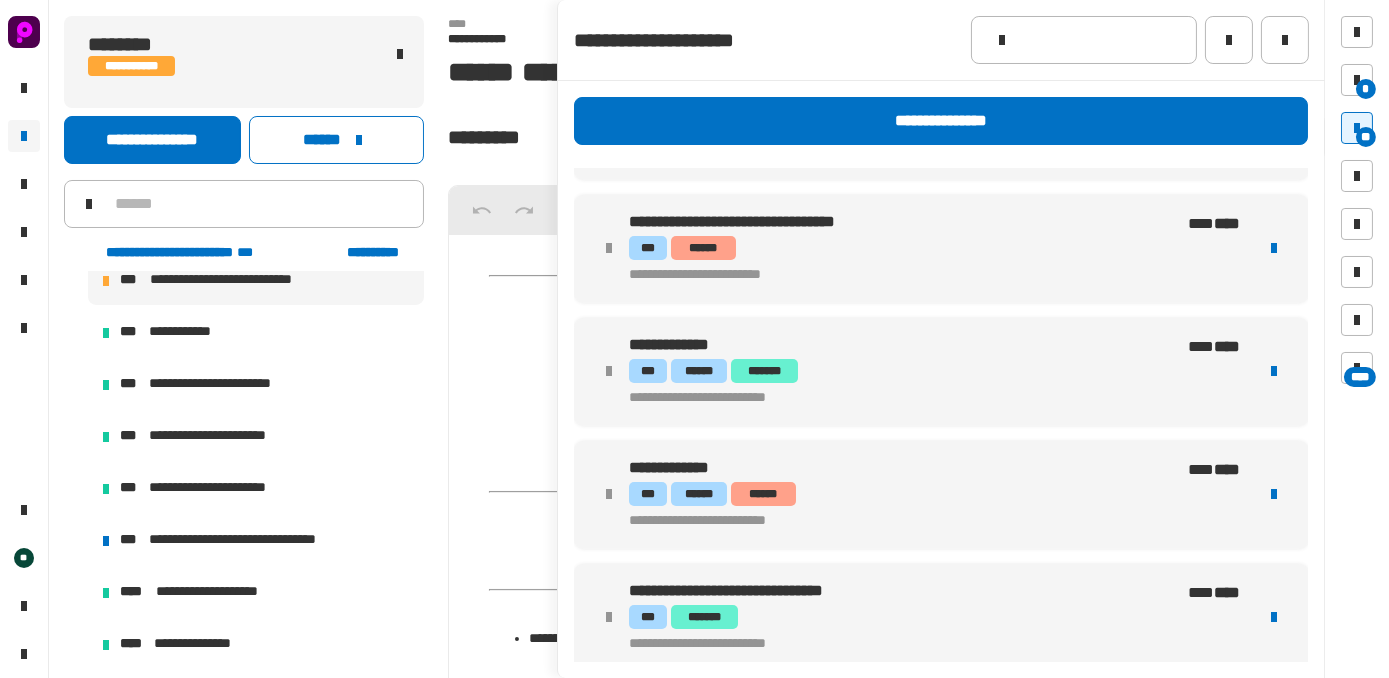 scroll, scrollTop: 276, scrollLeft: 0, axis: vertical 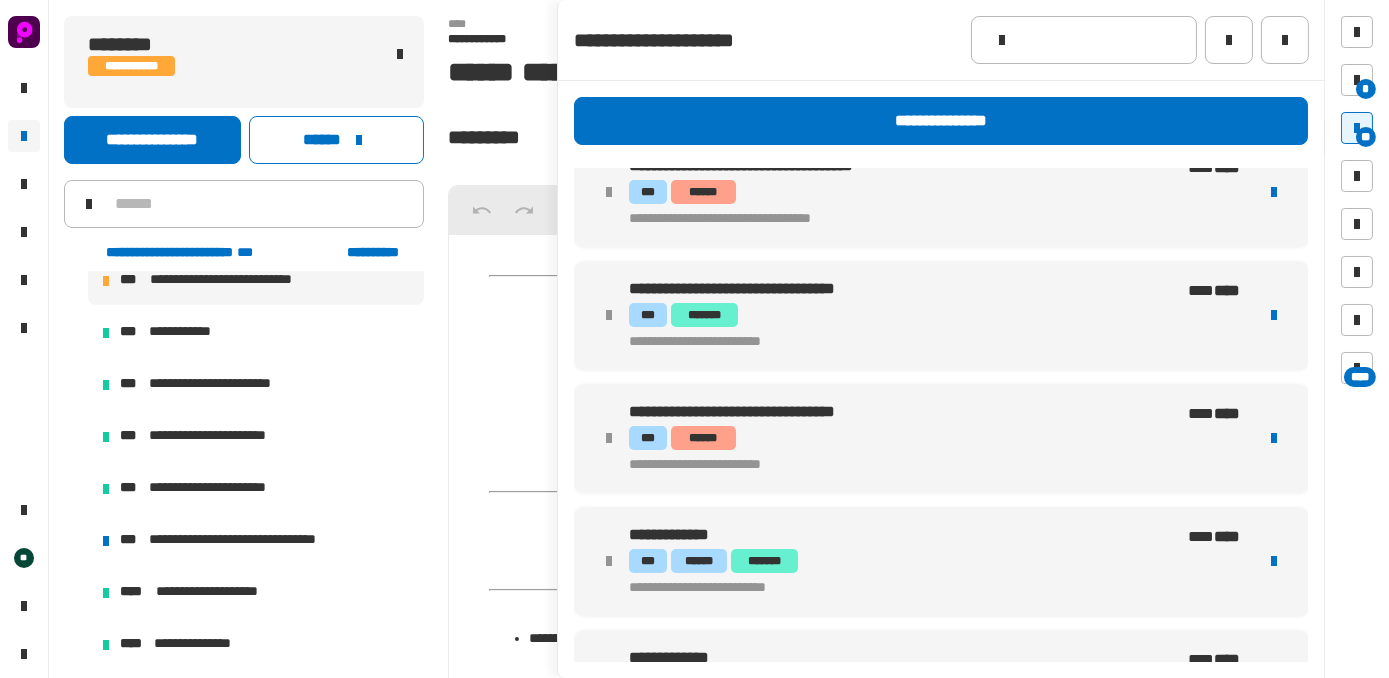 click on "**********" at bounding box center [903, 438] 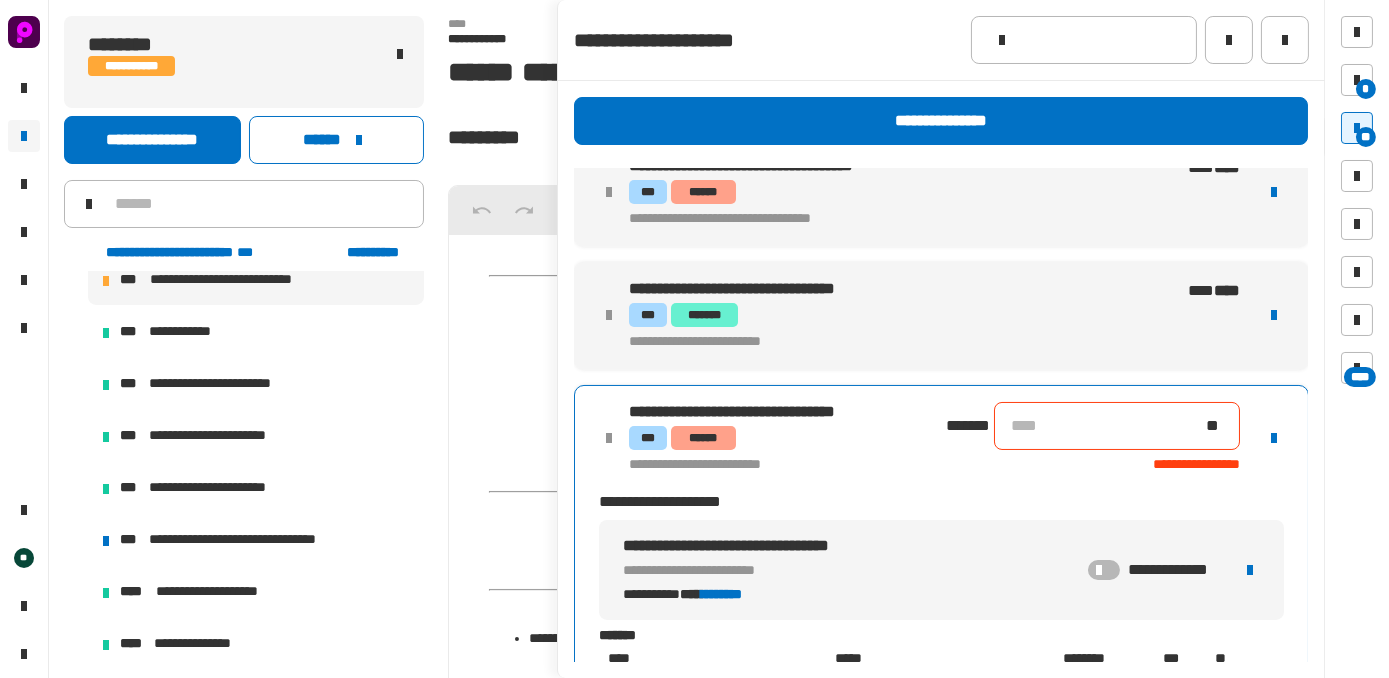 type on "*" 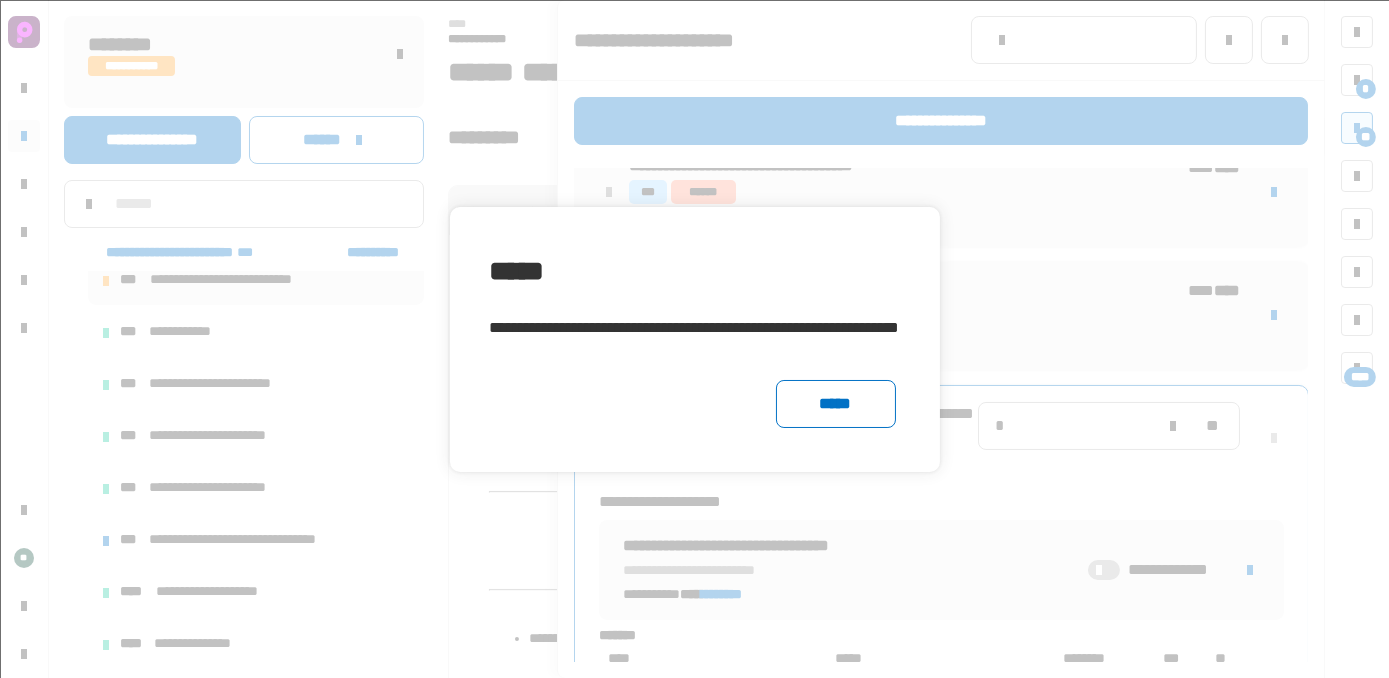 click 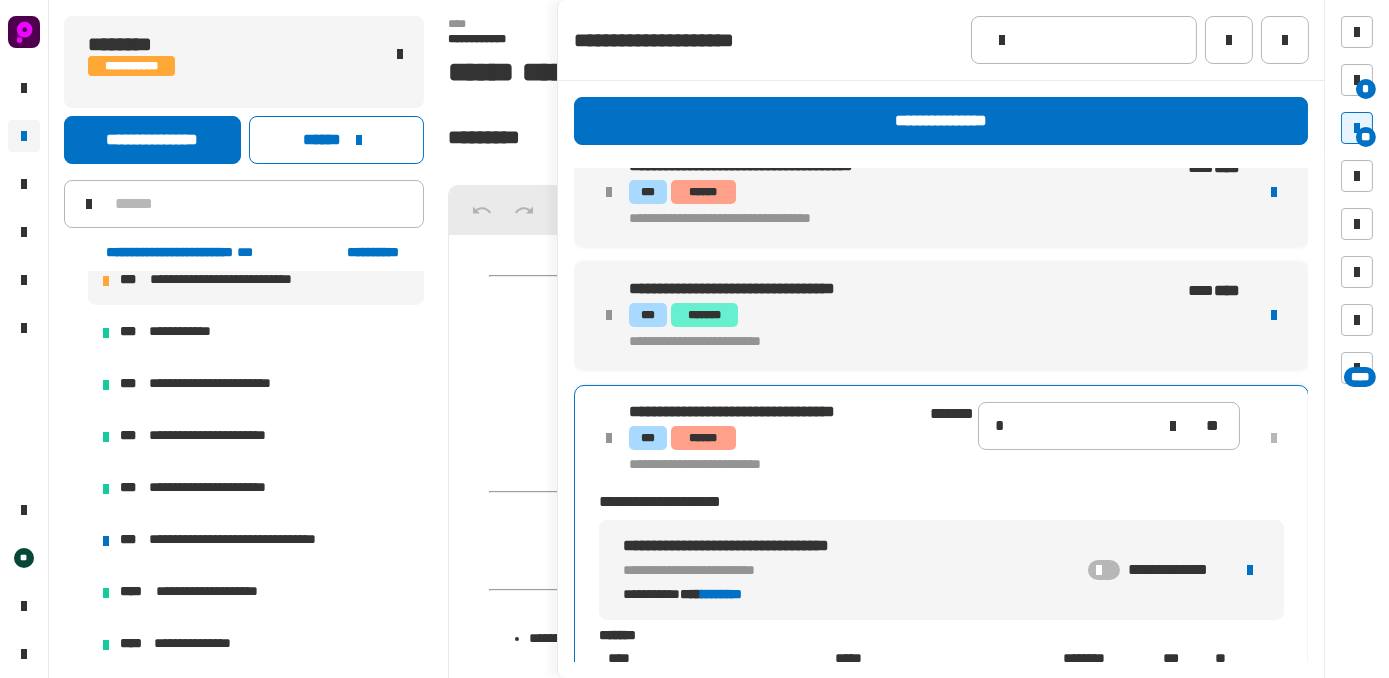 click on "**********" at bounding box center (941, 315) 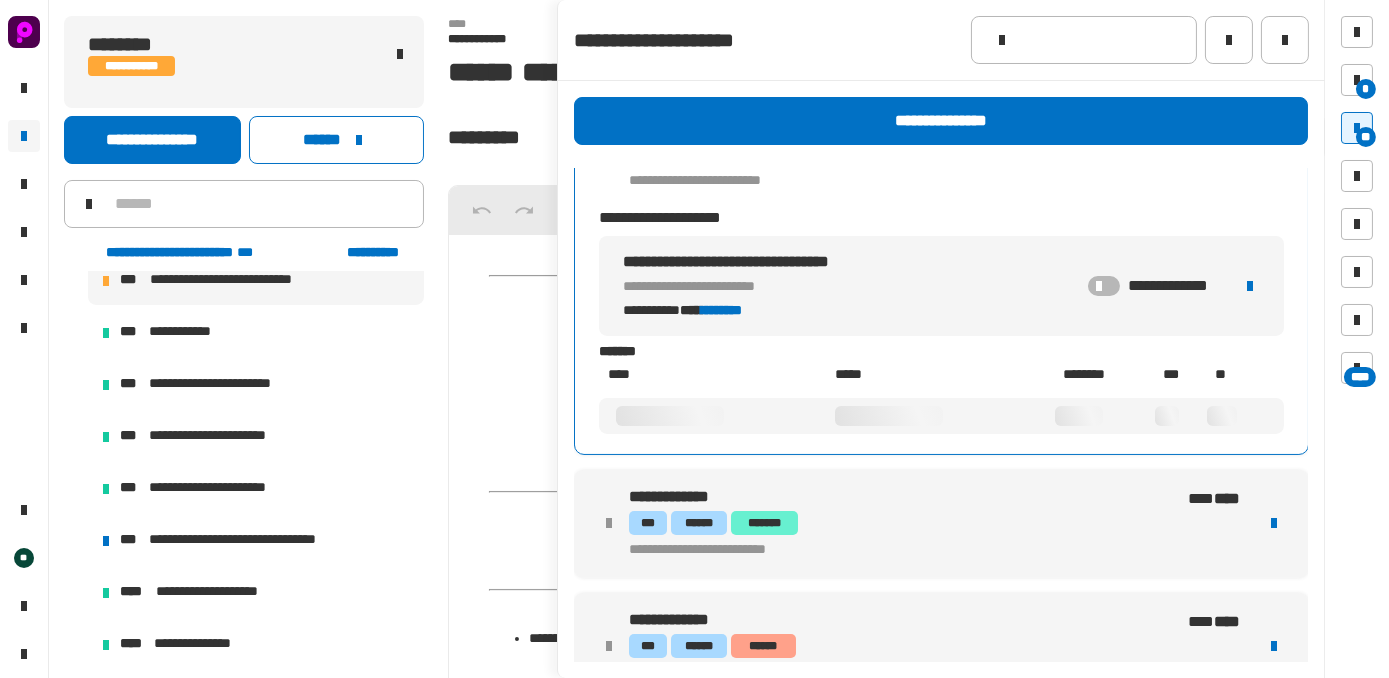 click on "**********" at bounding box center (941, 278) 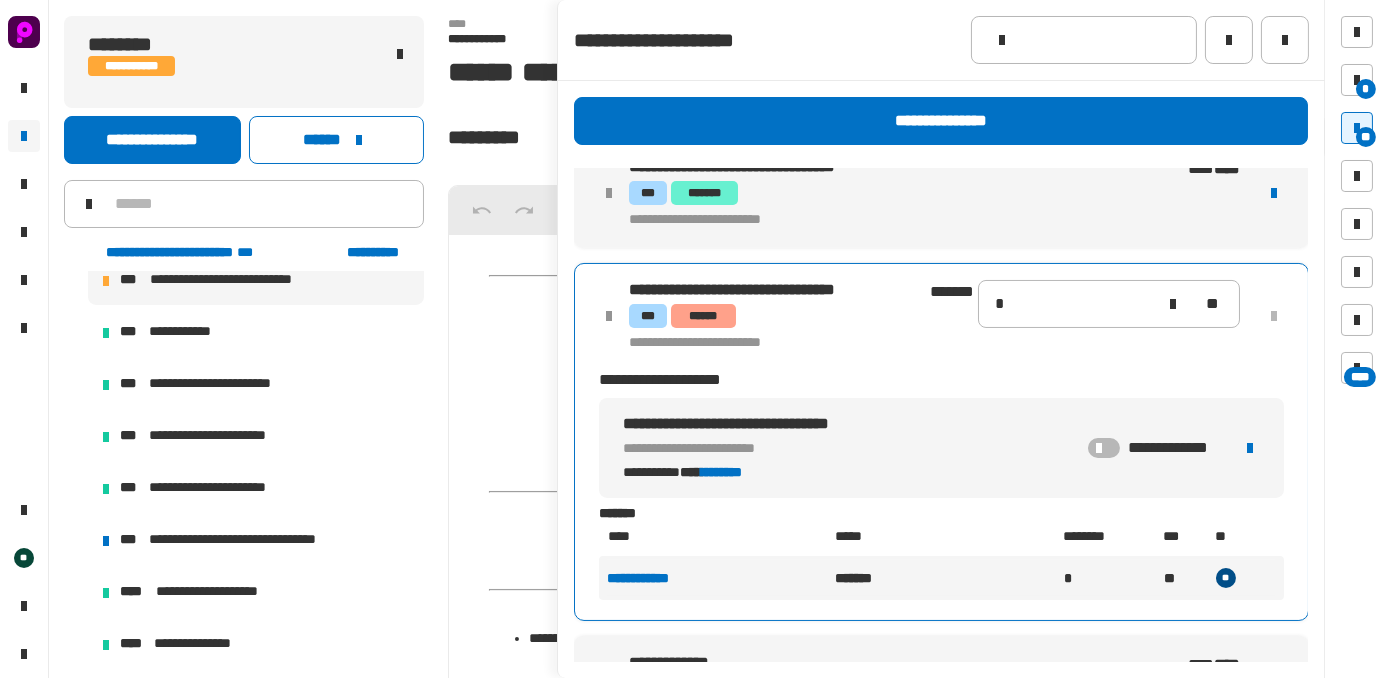 scroll, scrollTop: 346, scrollLeft: 0, axis: vertical 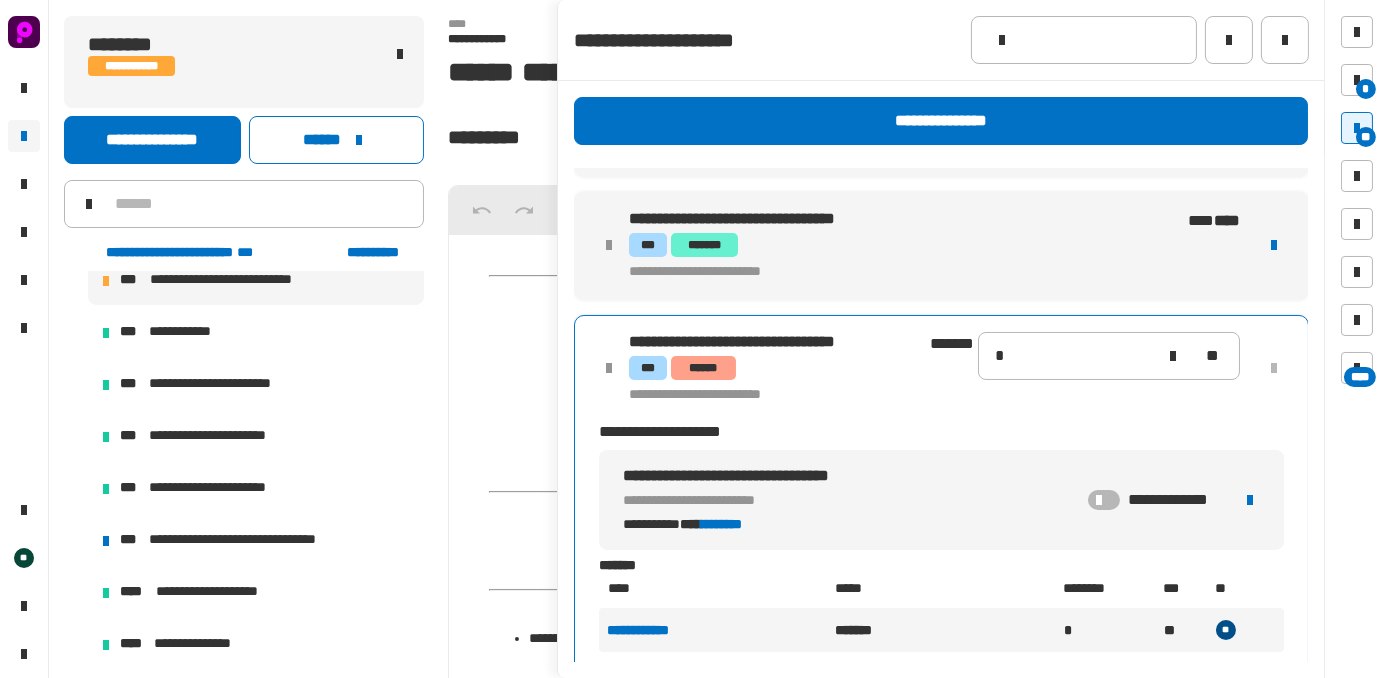click on "**********" at bounding box center [886, 271] 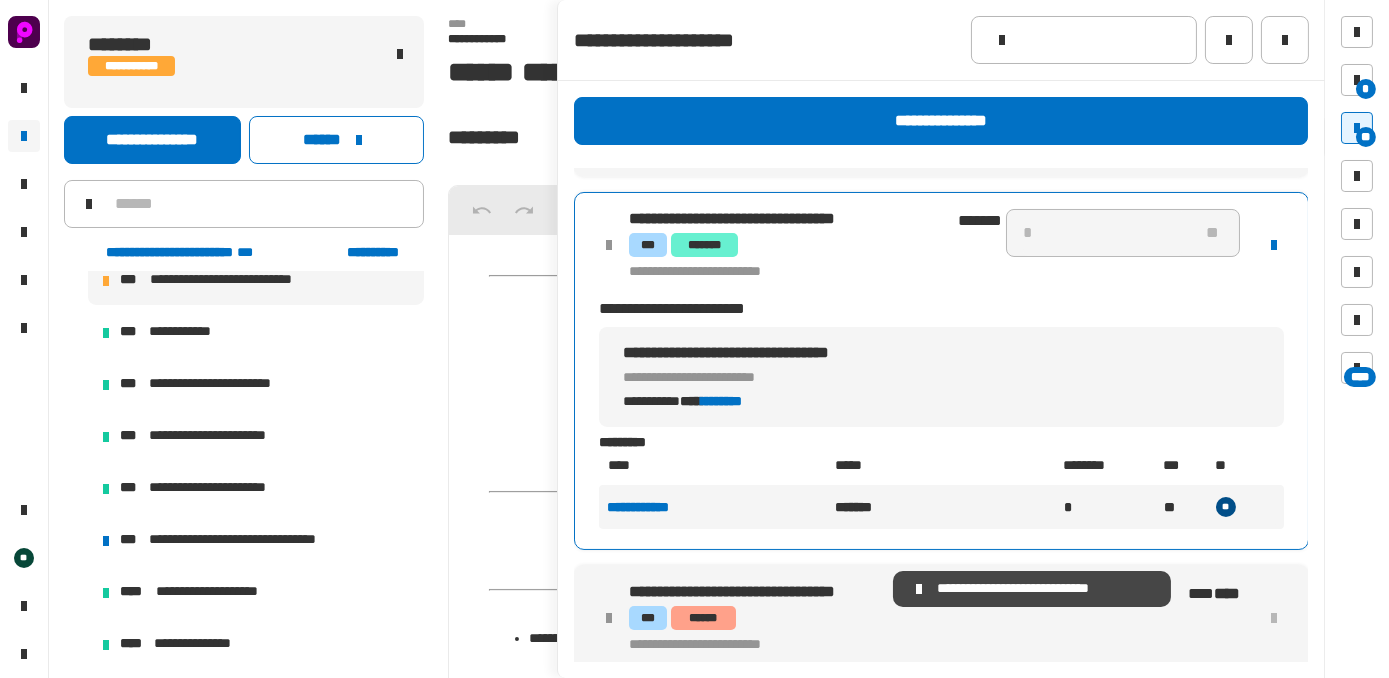click on "**********" at bounding box center (941, 619) 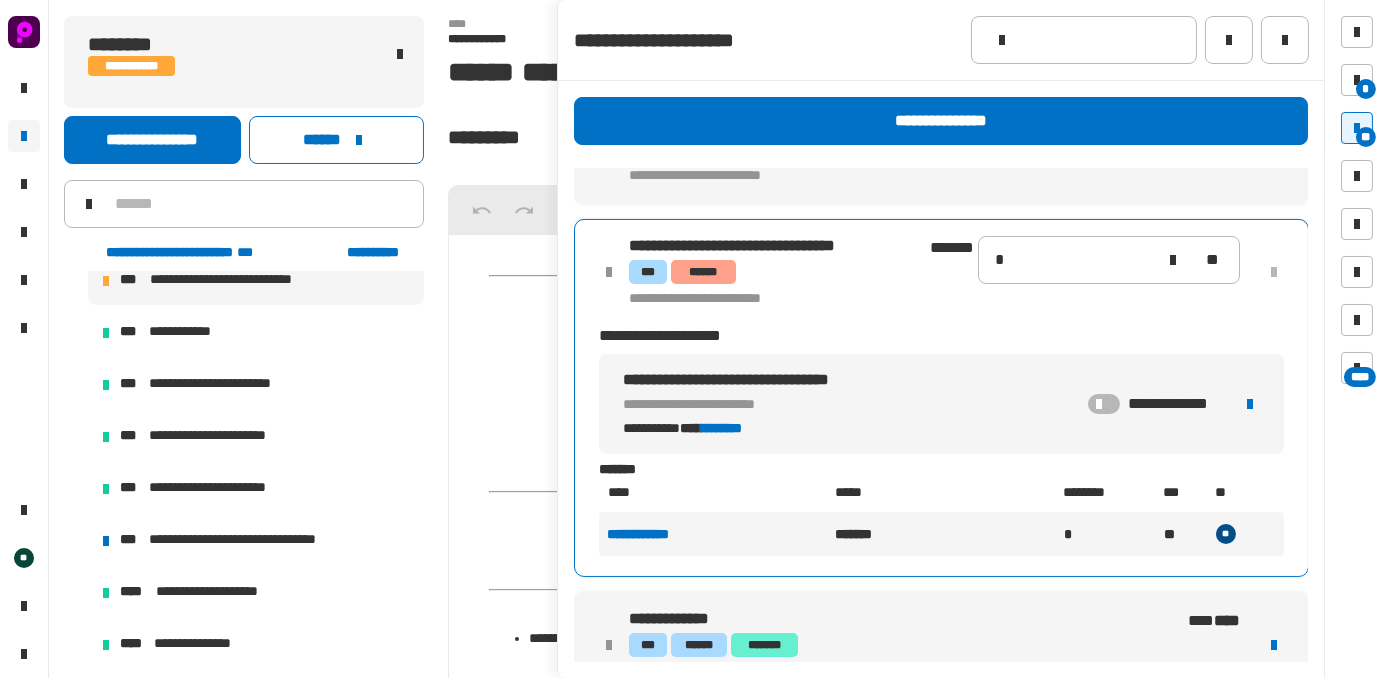 scroll, scrollTop: 449, scrollLeft: 0, axis: vertical 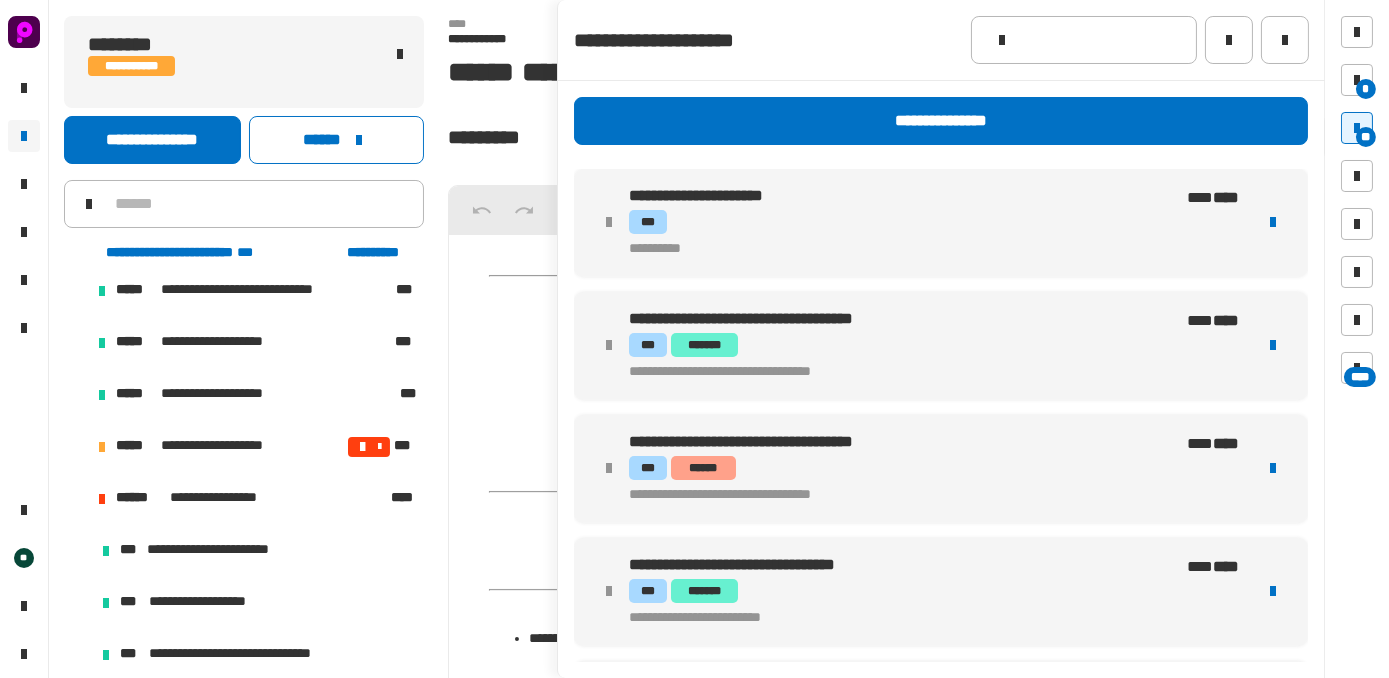 click at bounding box center [1273, 222] 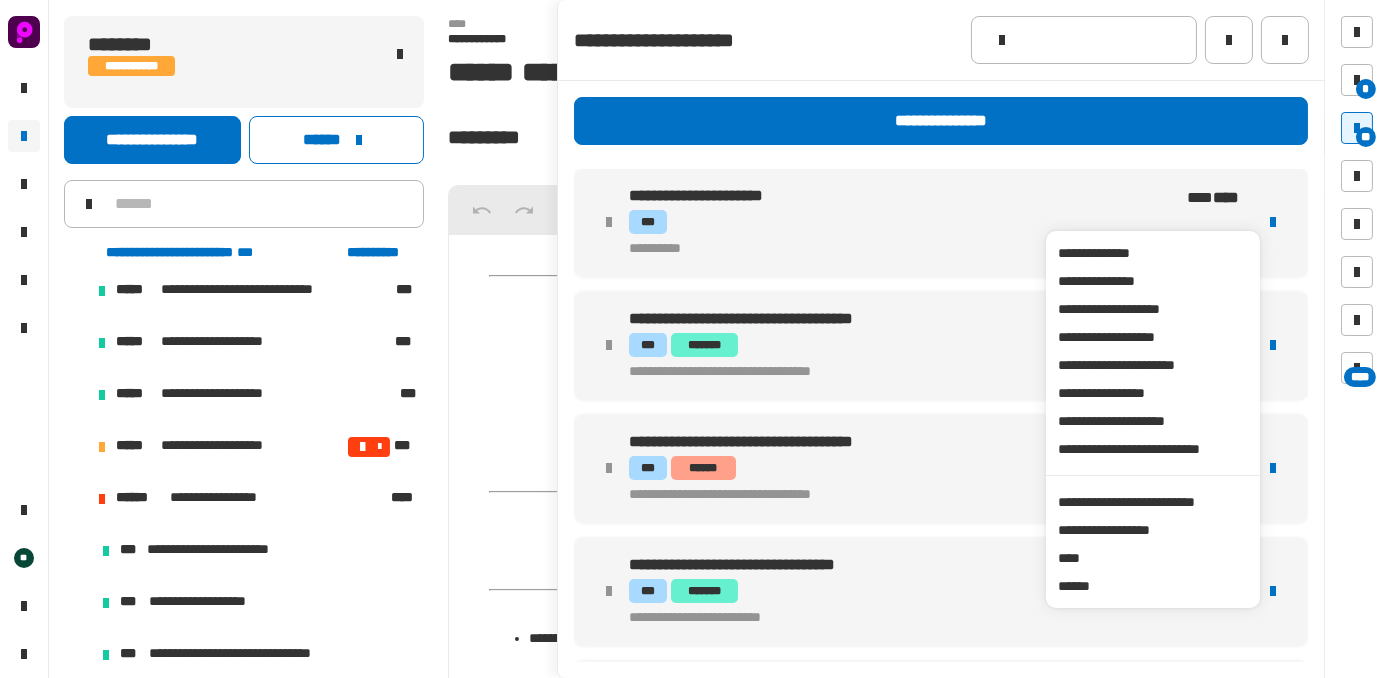 click on "******" at bounding box center [1152, 586] 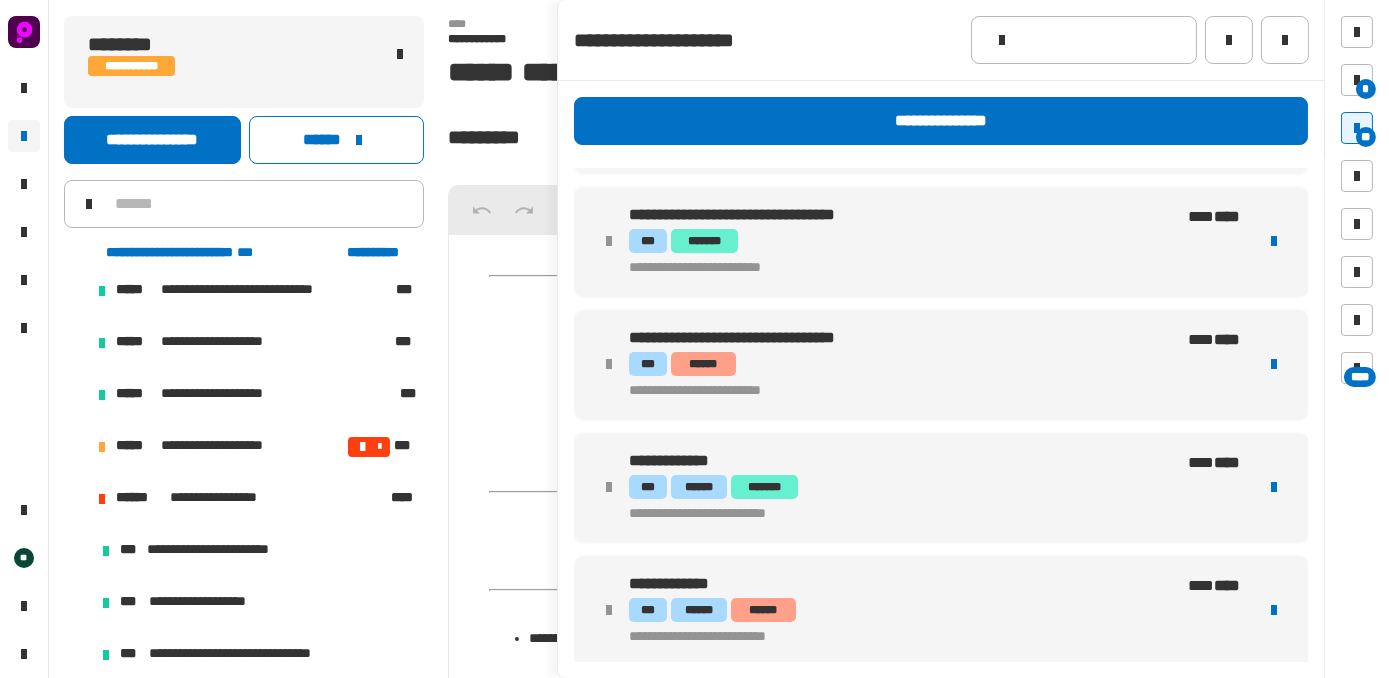 scroll, scrollTop: 180, scrollLeft: 0, axis: vertical 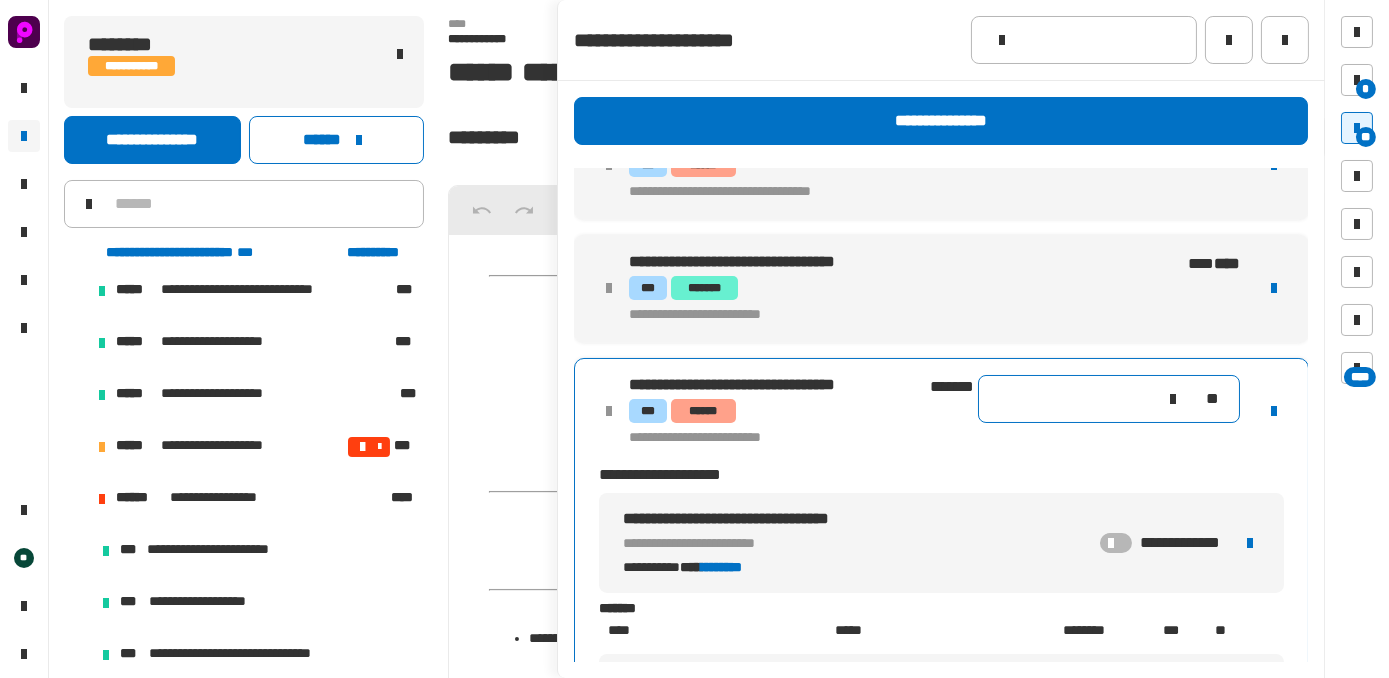 type on "*" 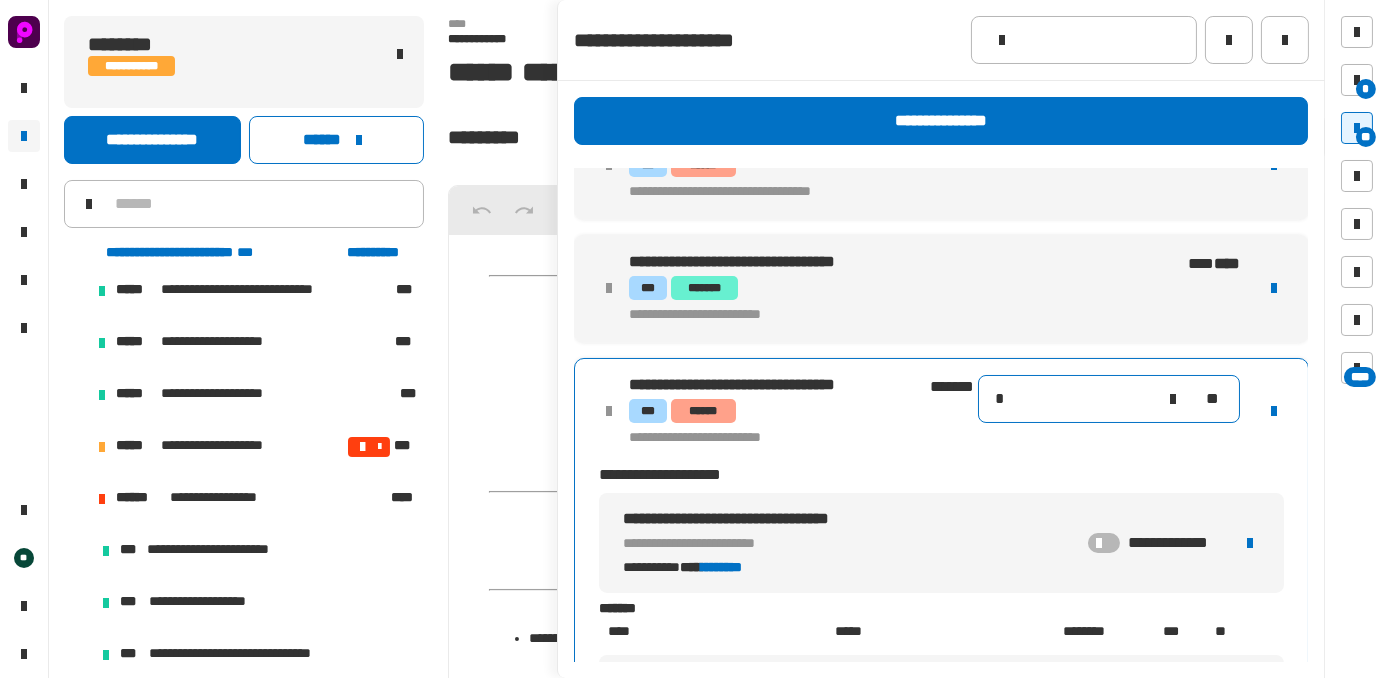 click on "**********" at bounding box center [941, 411] 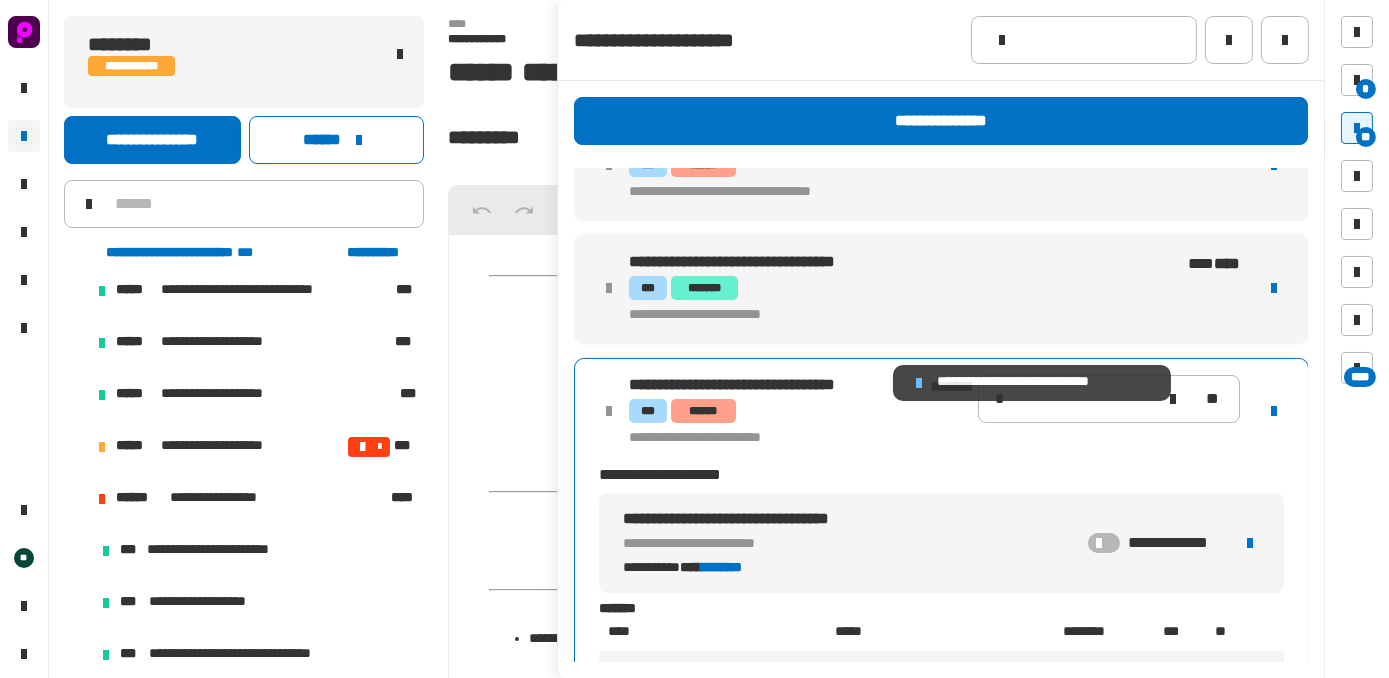 click at bounding box center (919, 383) 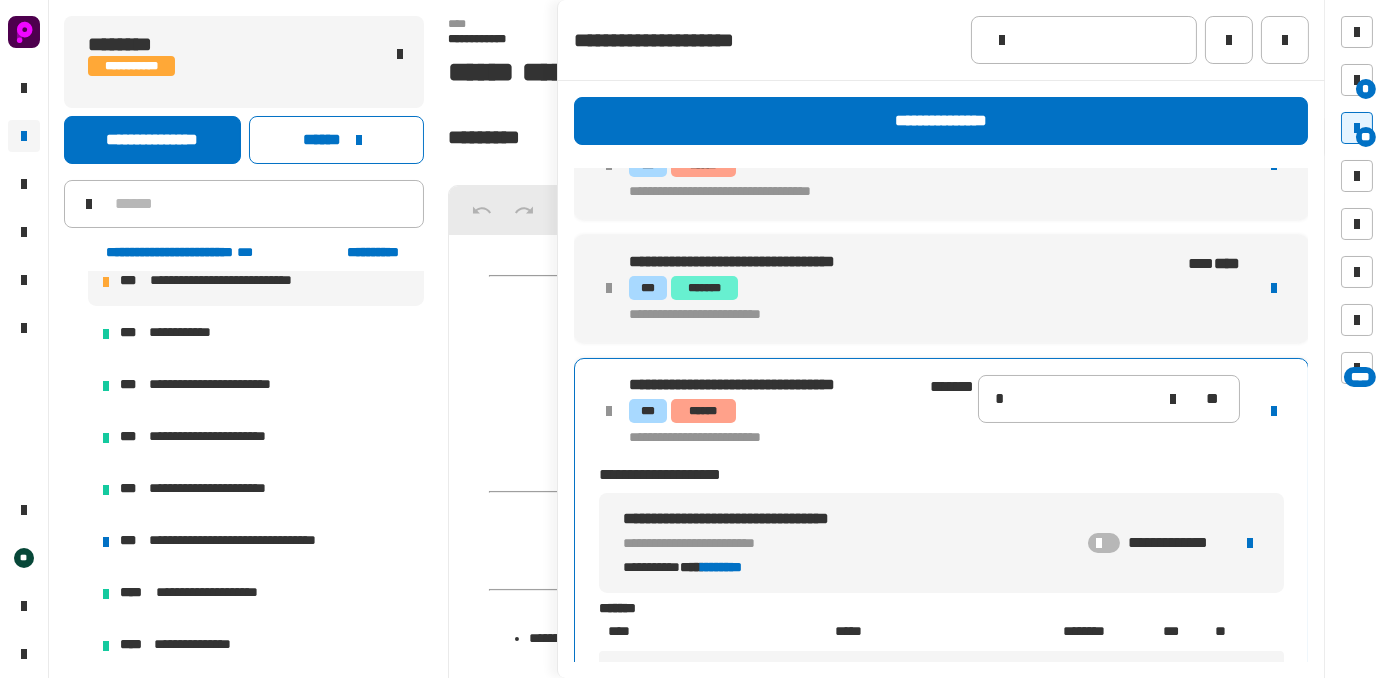 scroll, scrollTop: 591, scrollLeft: 0, axis: vertical 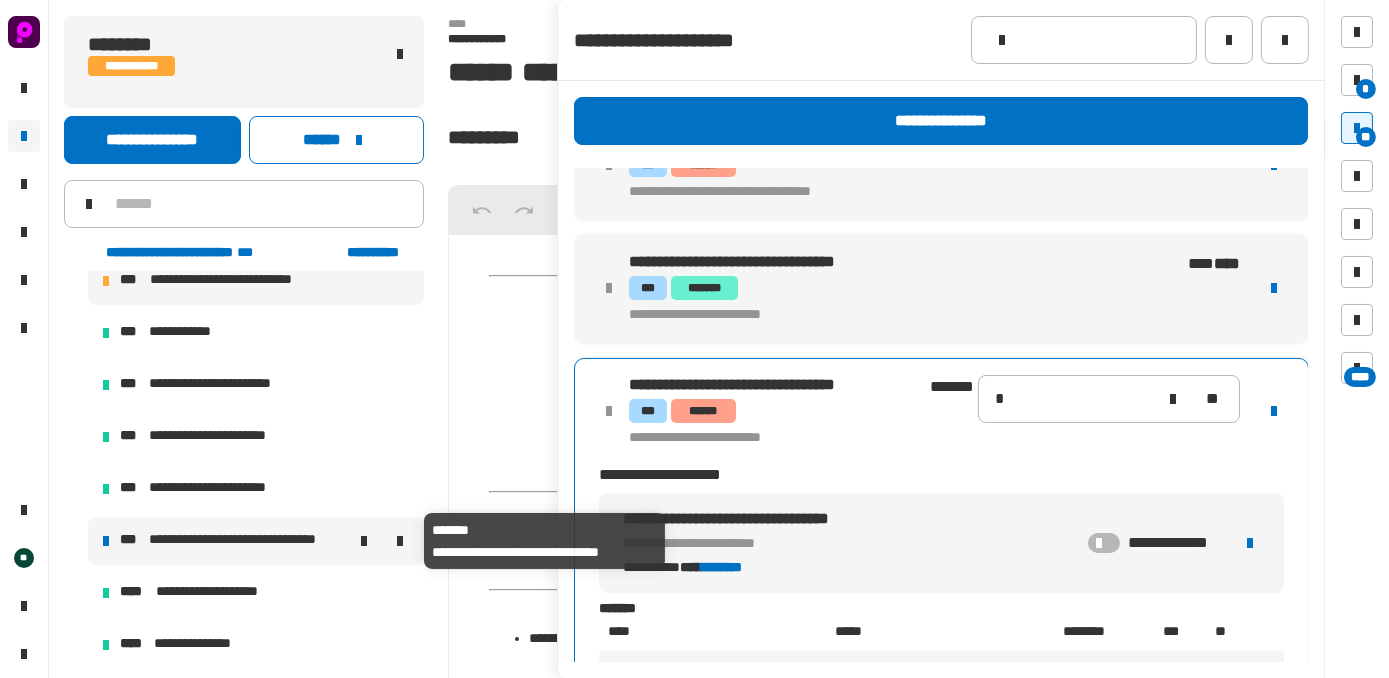 click on "**********" at bounding box center (248, 540) 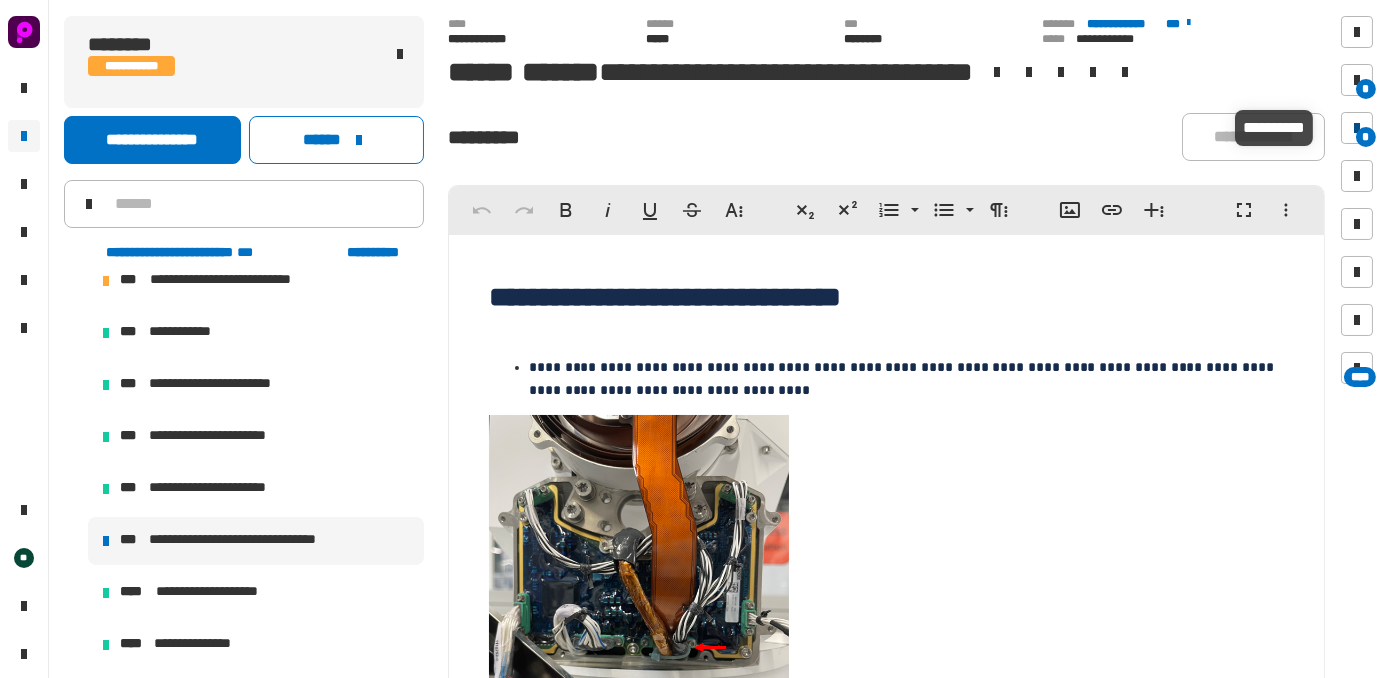 click on "*" at bounding box center (1366, 137) 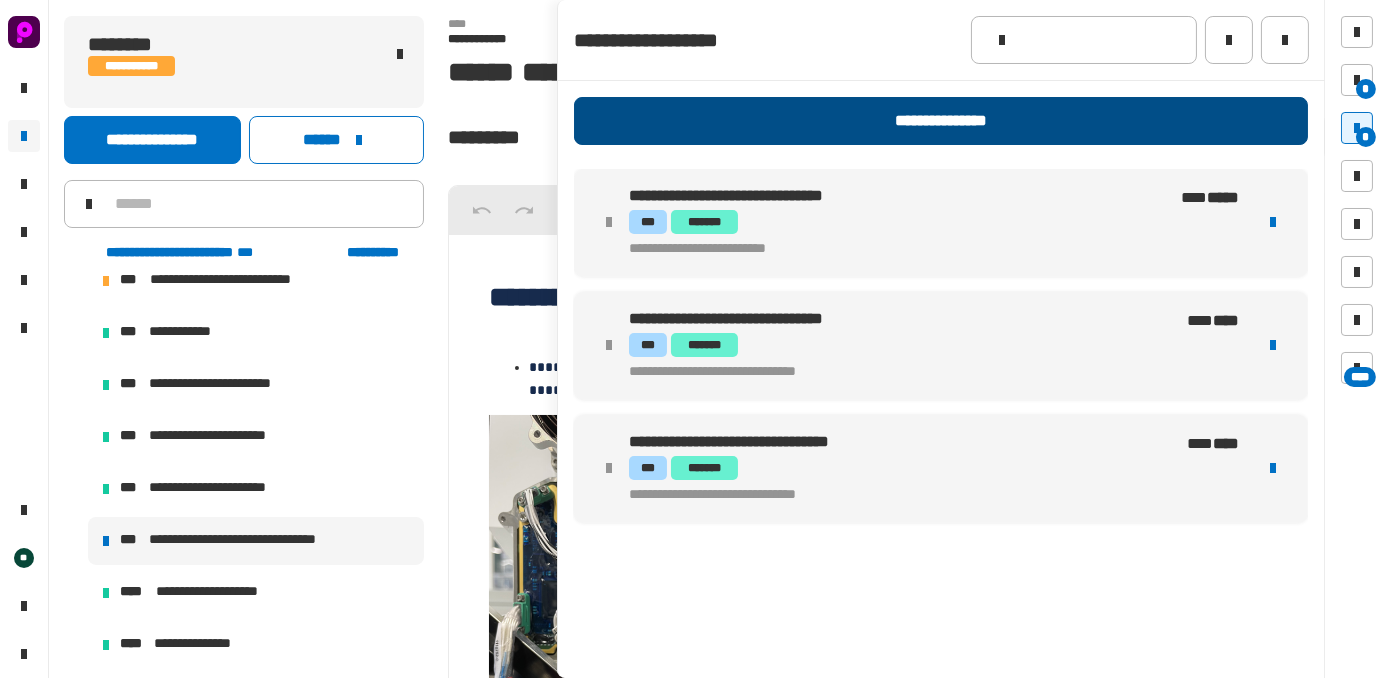 click on "**********" 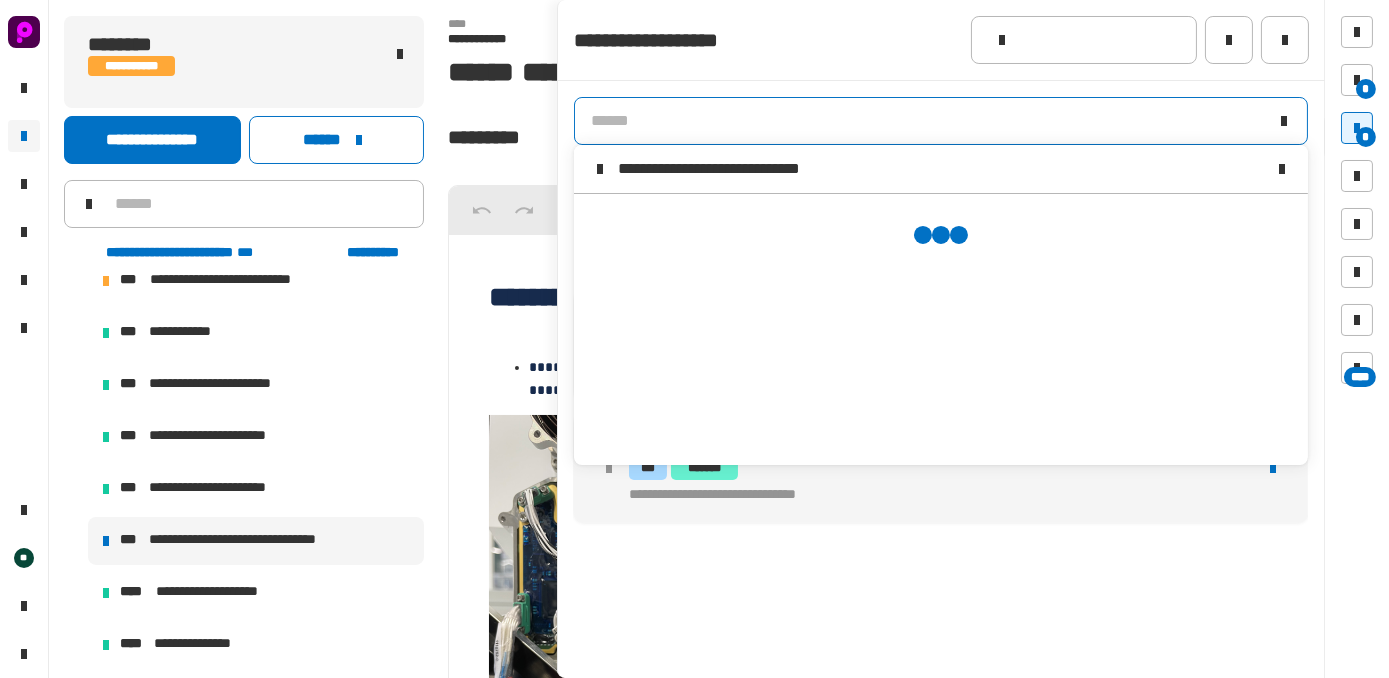 scroll, scrollTop: 0, scrollLeft: 0, axis: both 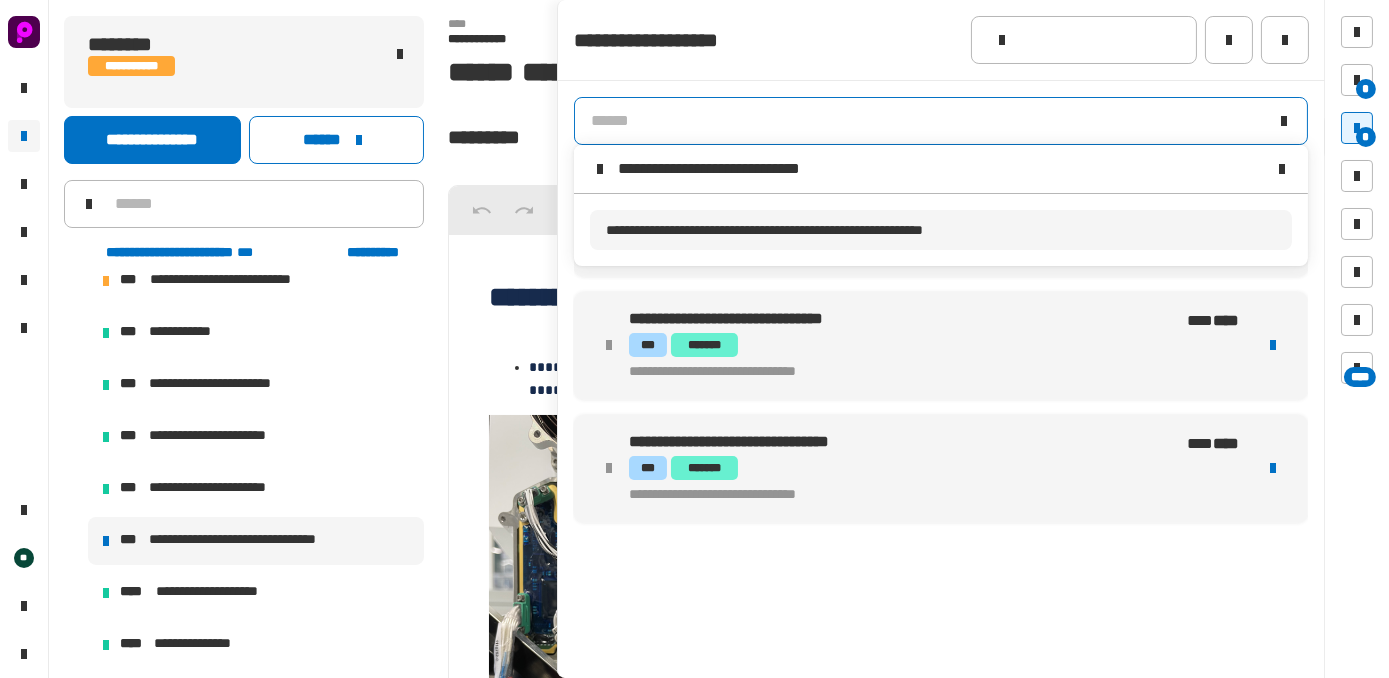 type on "**********" 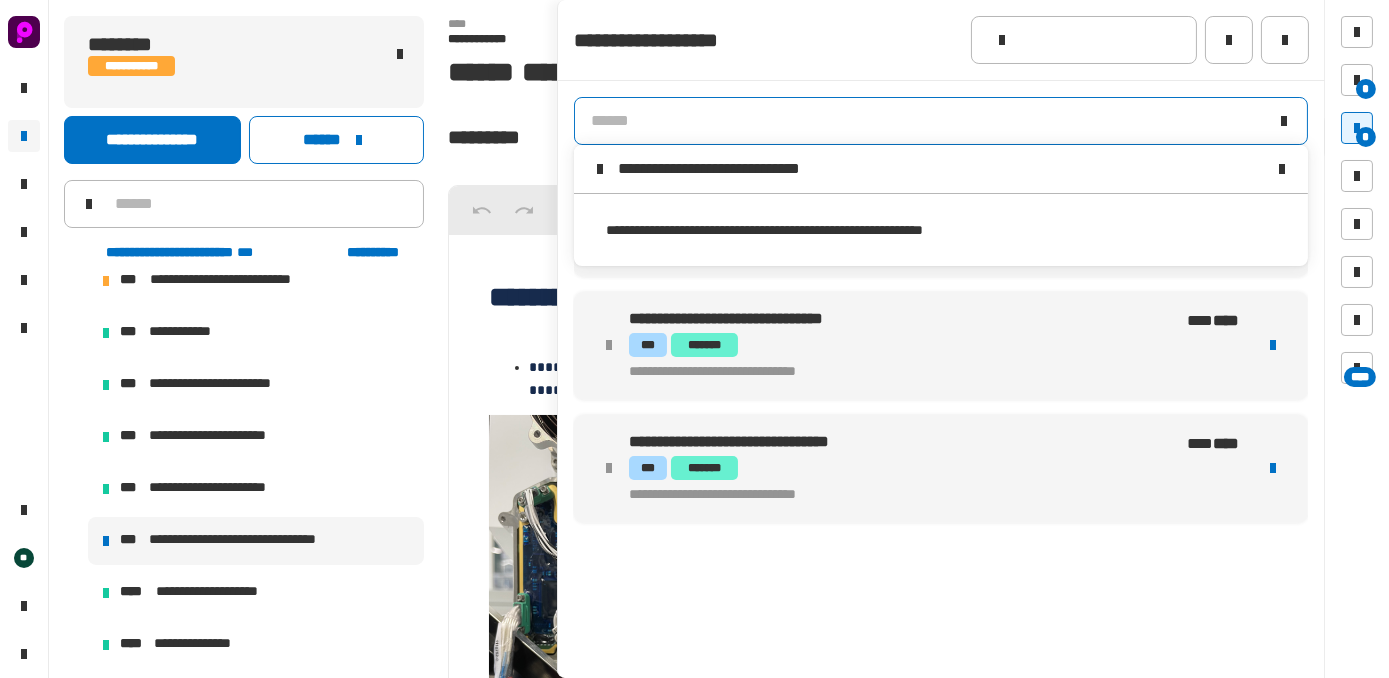 click on "**********" at bounding box center (764, 230) 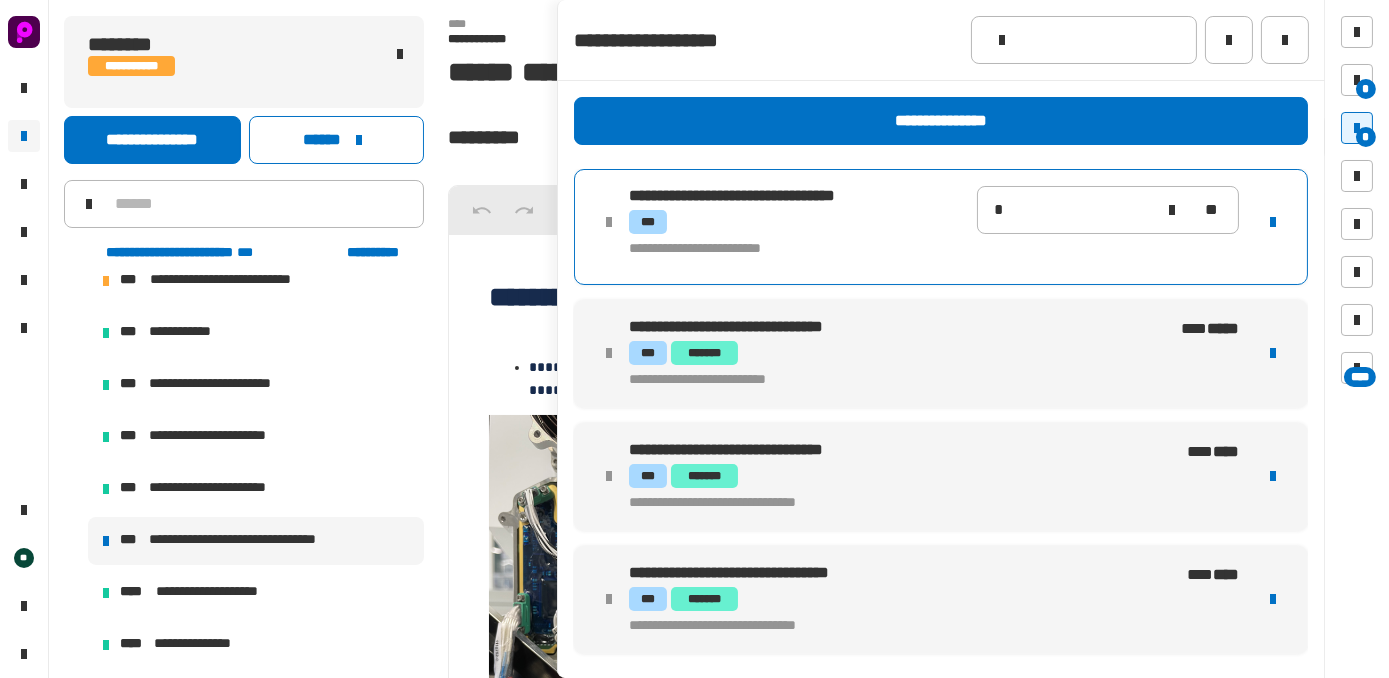 click on "**********" at bounding box center (793, 196) 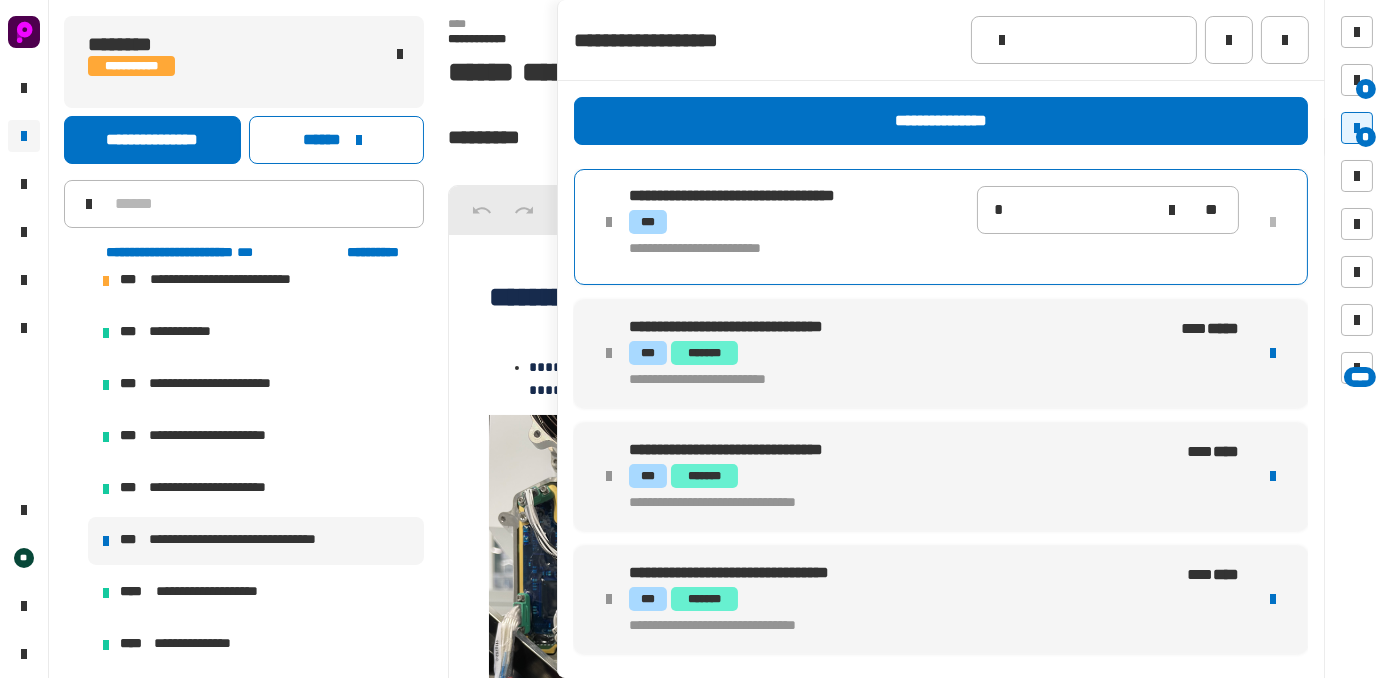 type on "*" 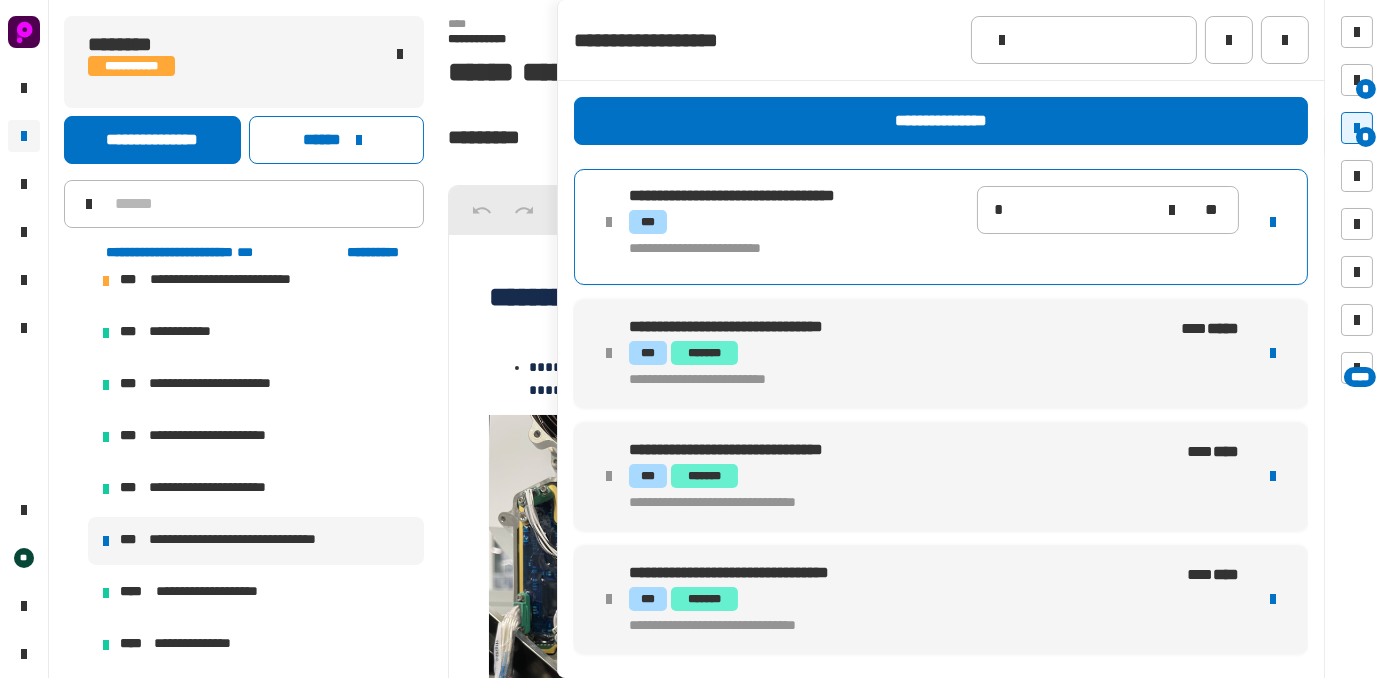 click at bounding box center [1273, 222] 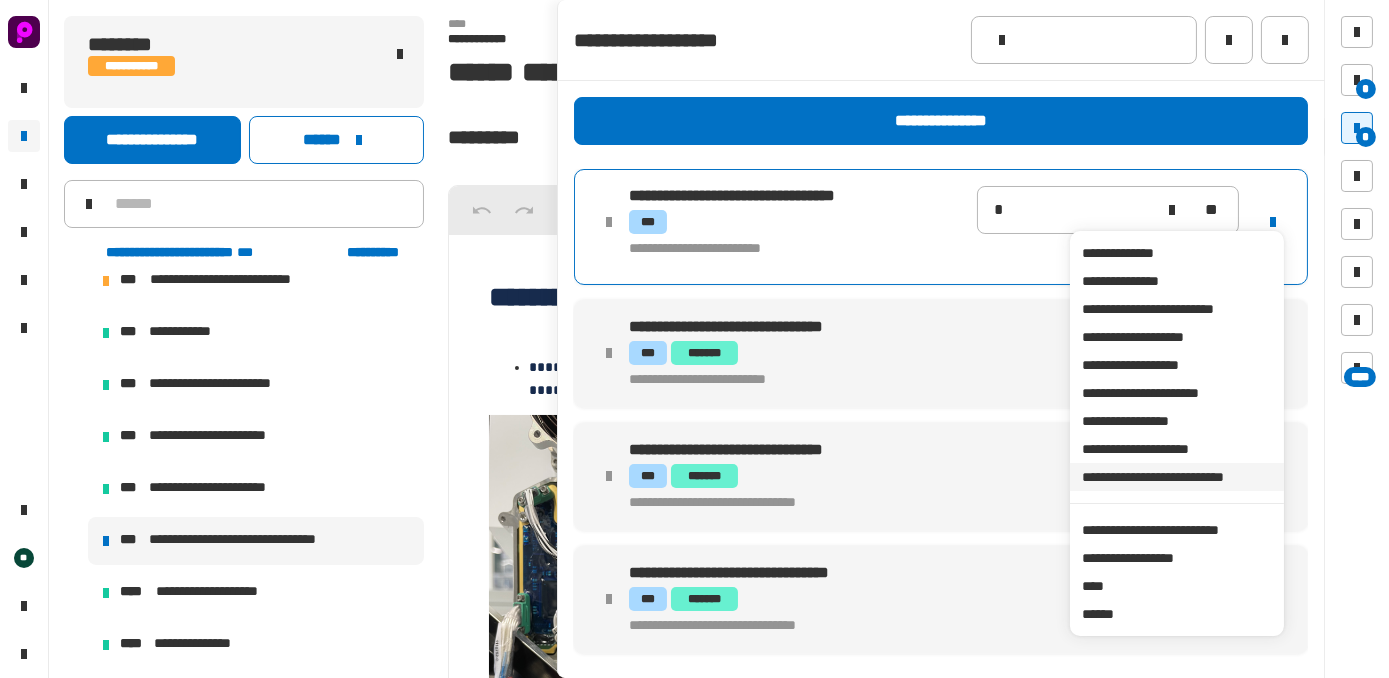 click on "**********" at bounding box center (1176, 477) 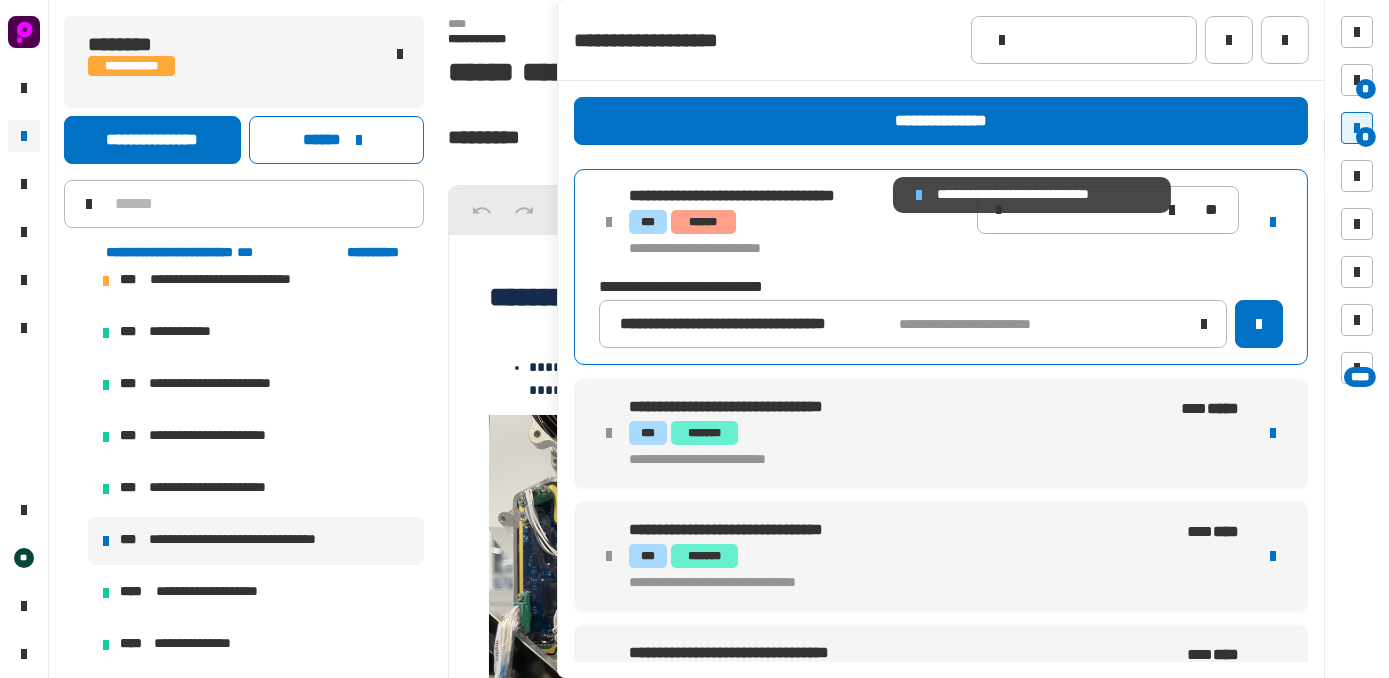 click at bounding box center [919, 195] 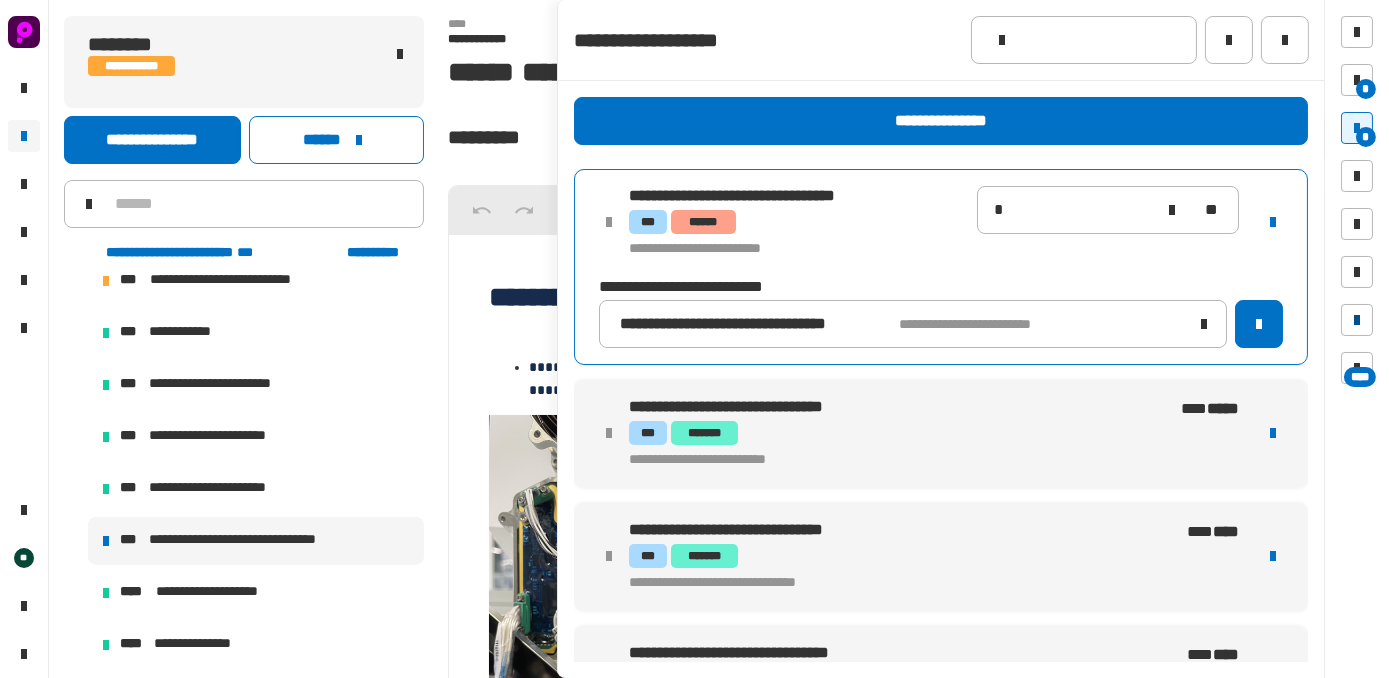 click at bounding box center (1357, 320) 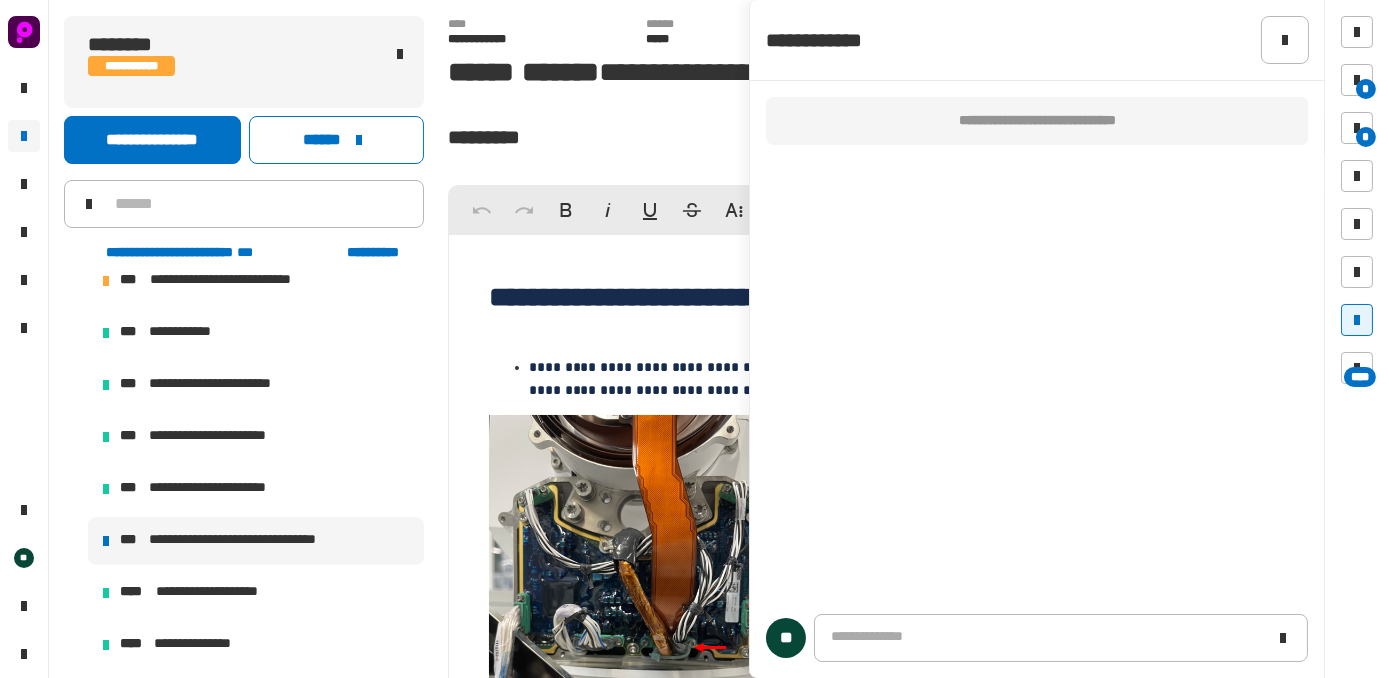 type 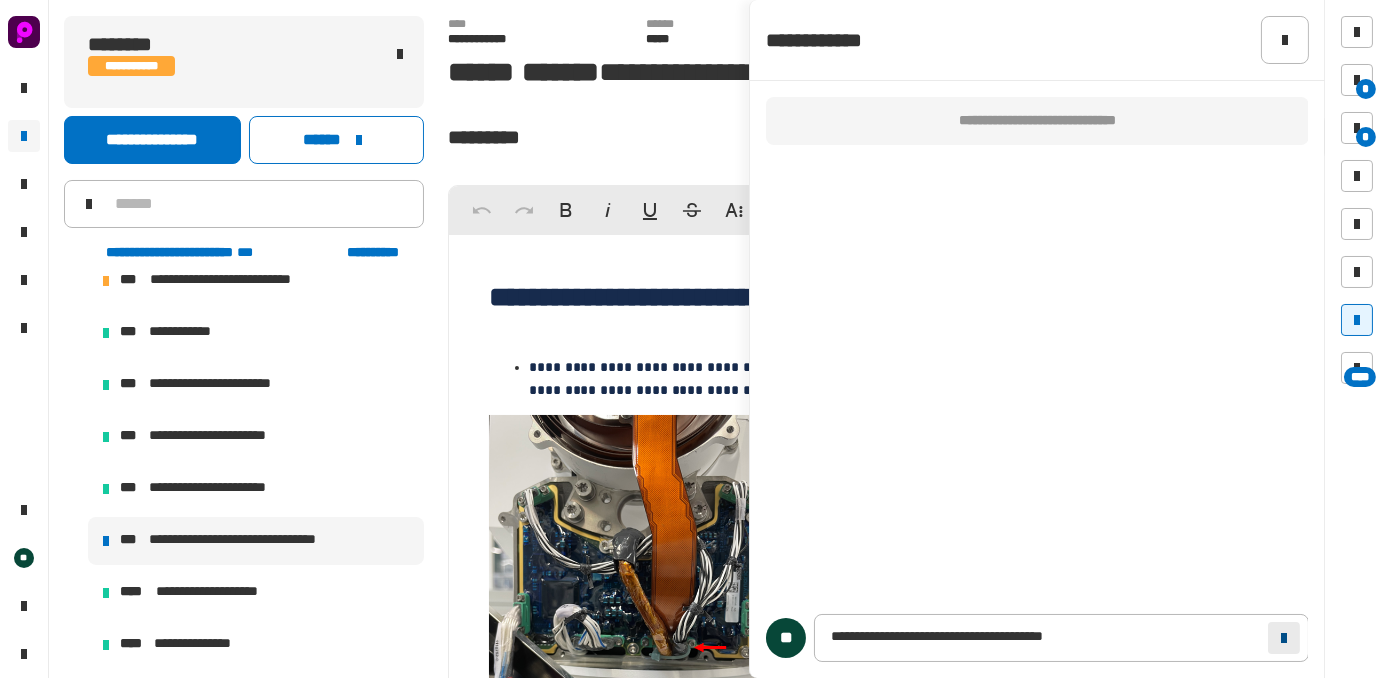 click 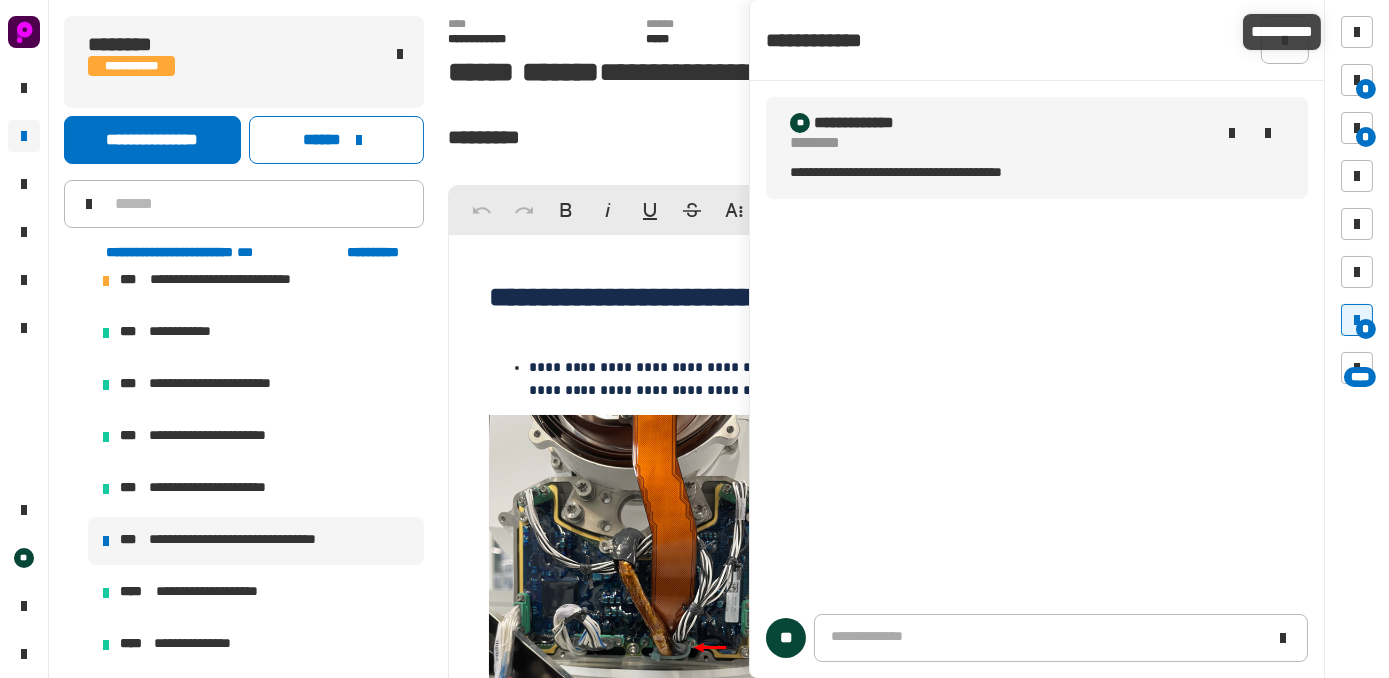 click on "**********" 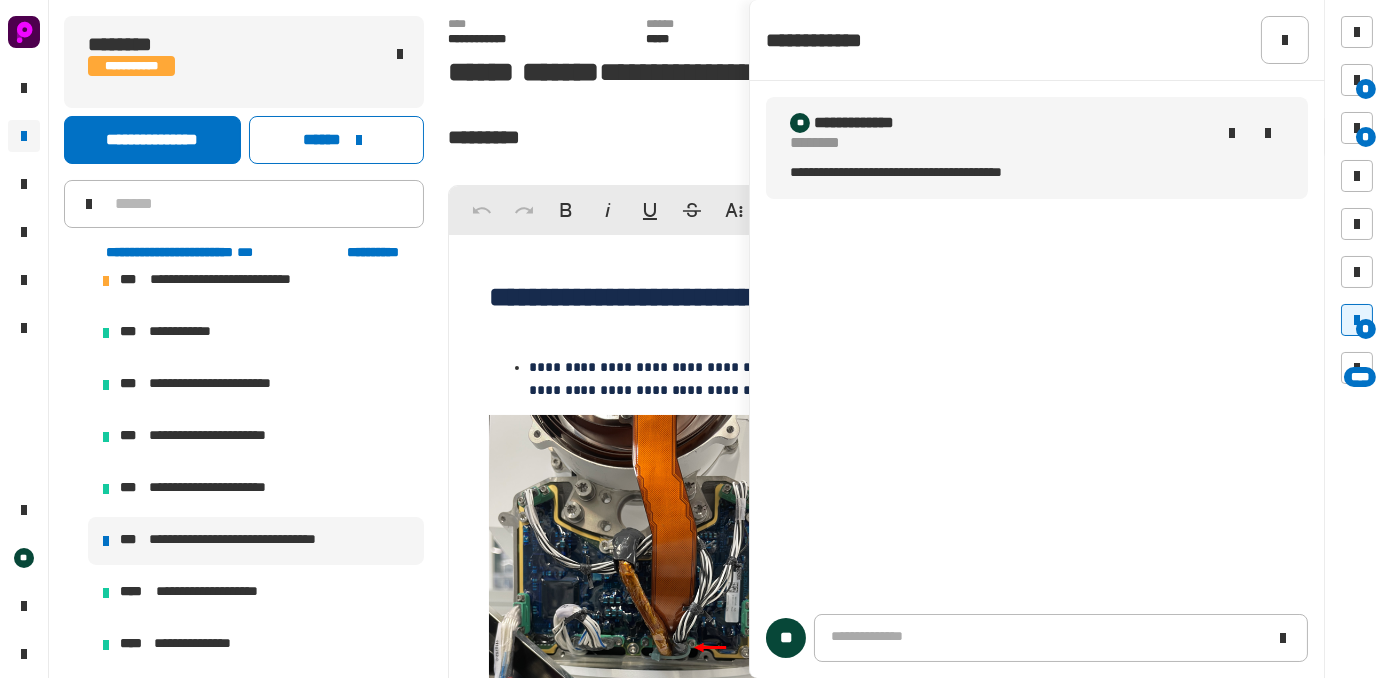 click 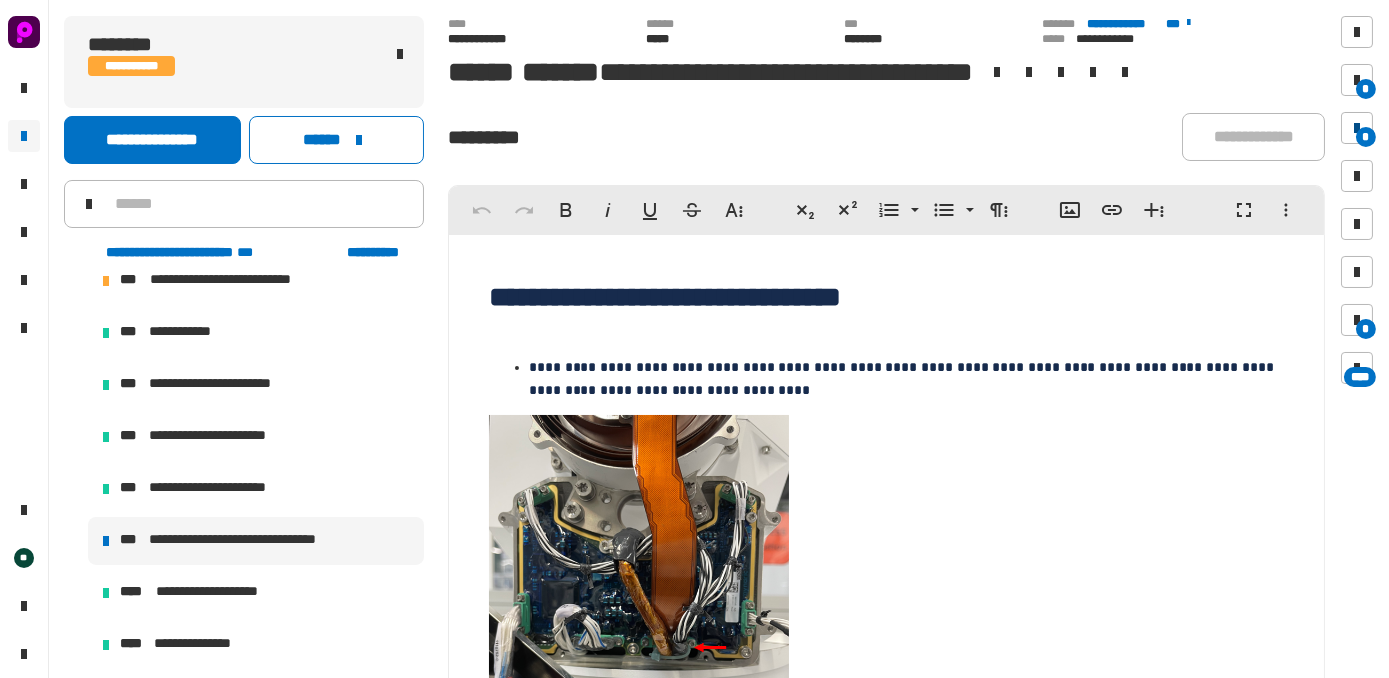 click at bounding box center (1357, 128) 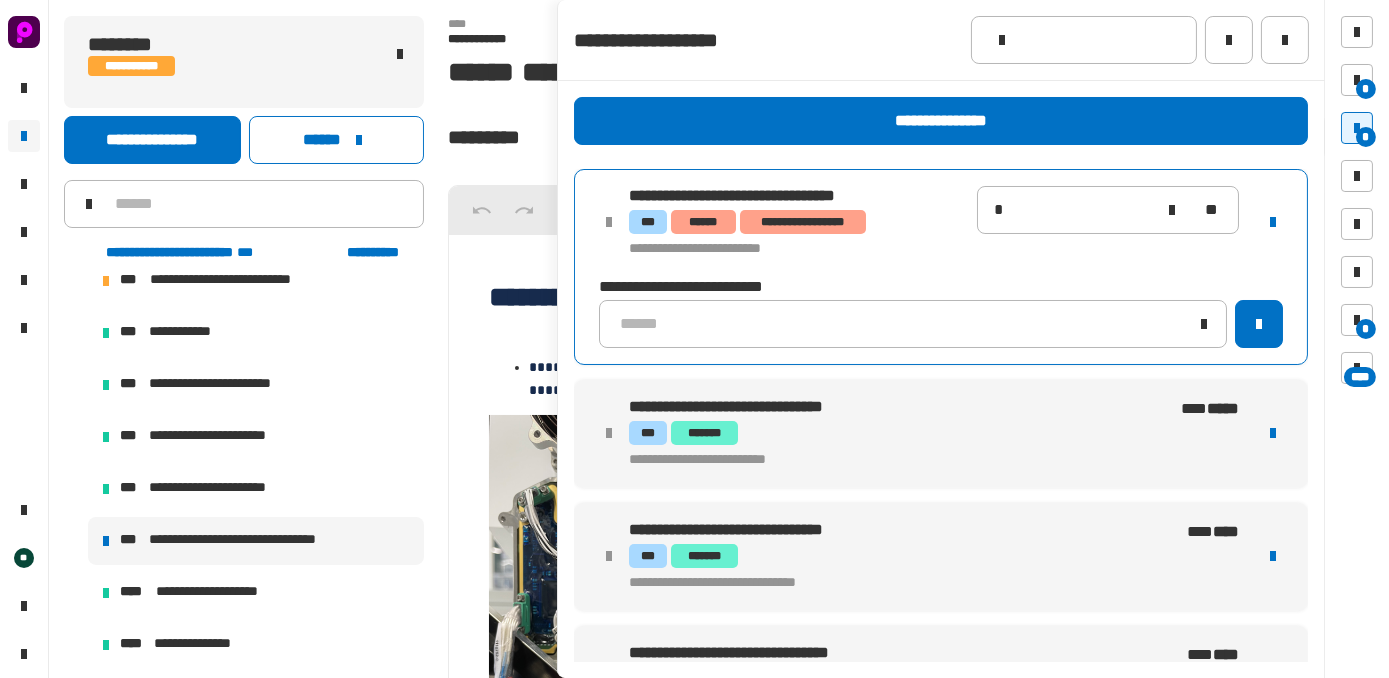 drag, startPoint x: 1053, startPoint y: 250, endPoint x: 1065, endPoint y: 259, distance: 15 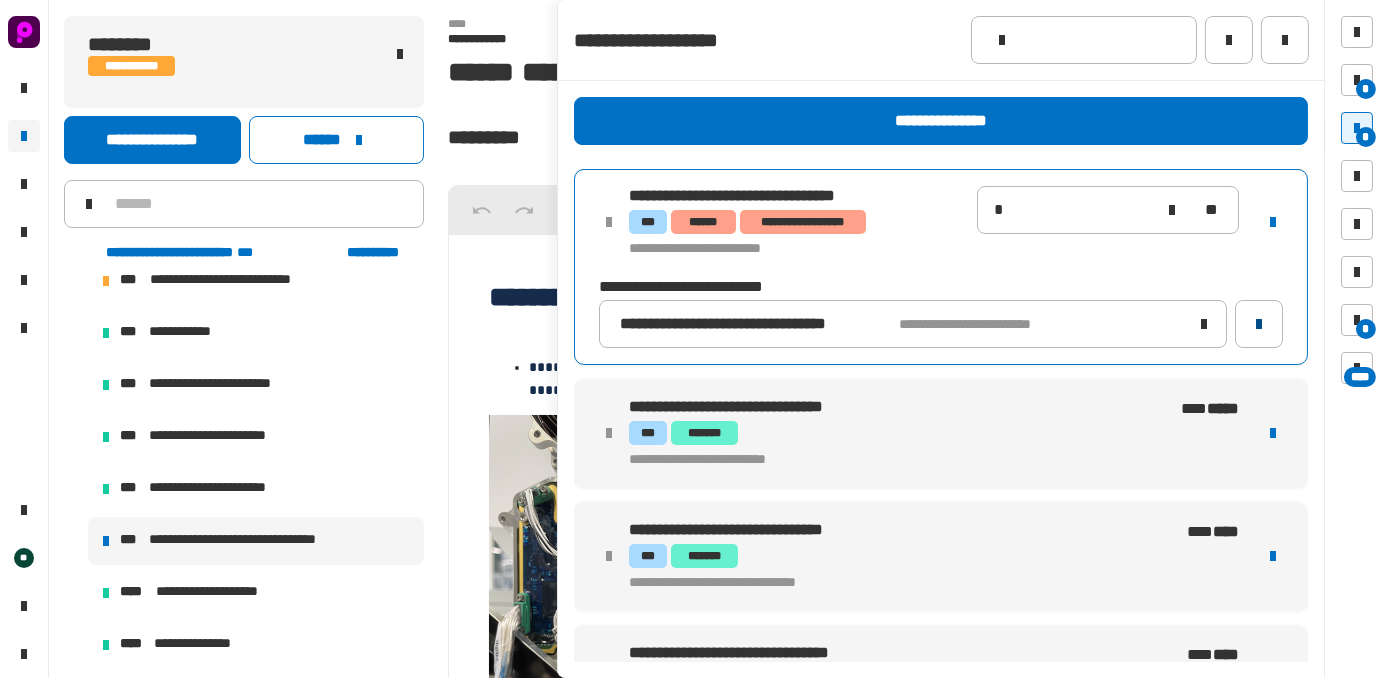 click 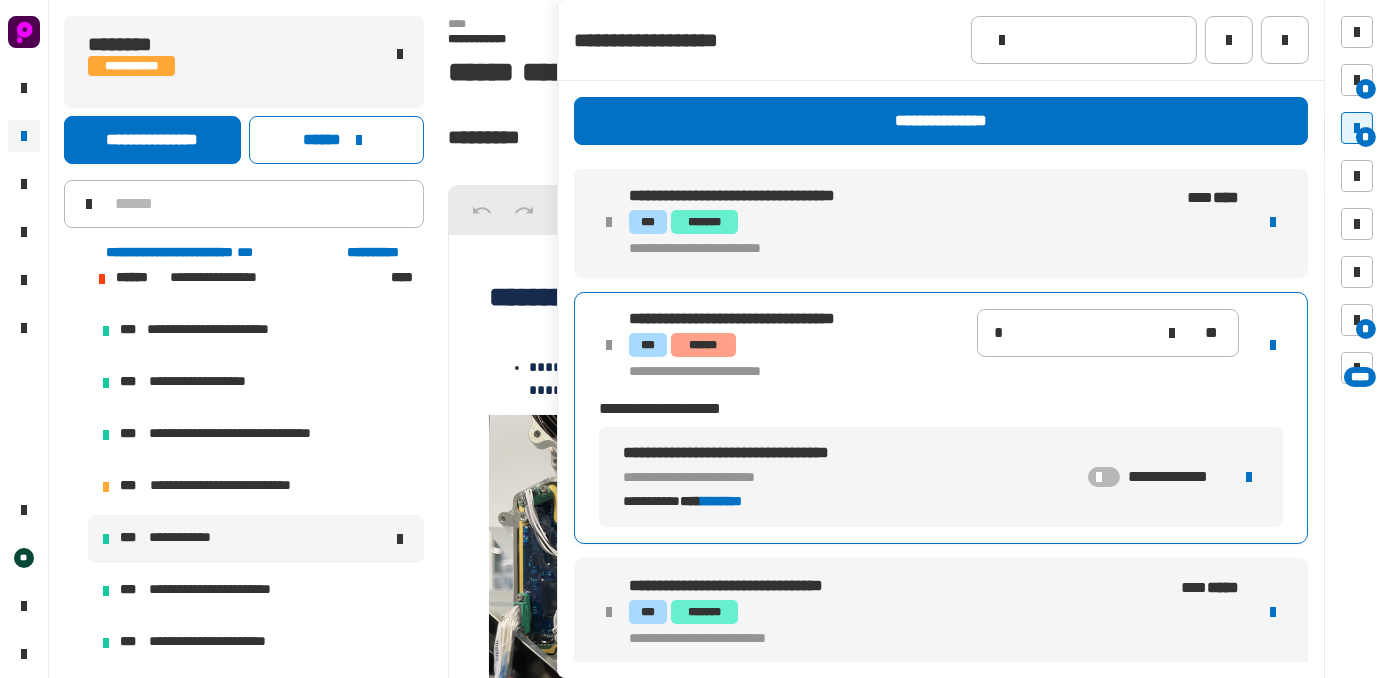 scroll, scrollTop: 385, scrollLeft: 0, axis: vertical 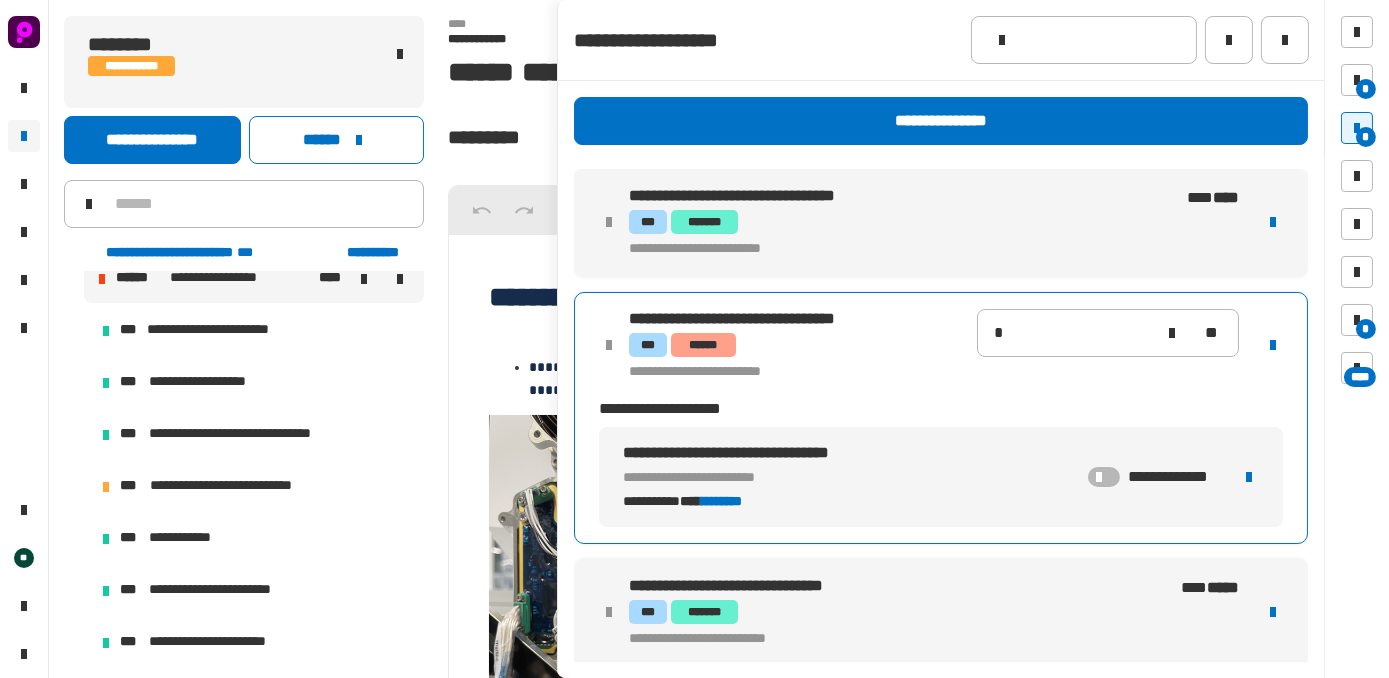 click on "**********" at bounding box center (254, 279) 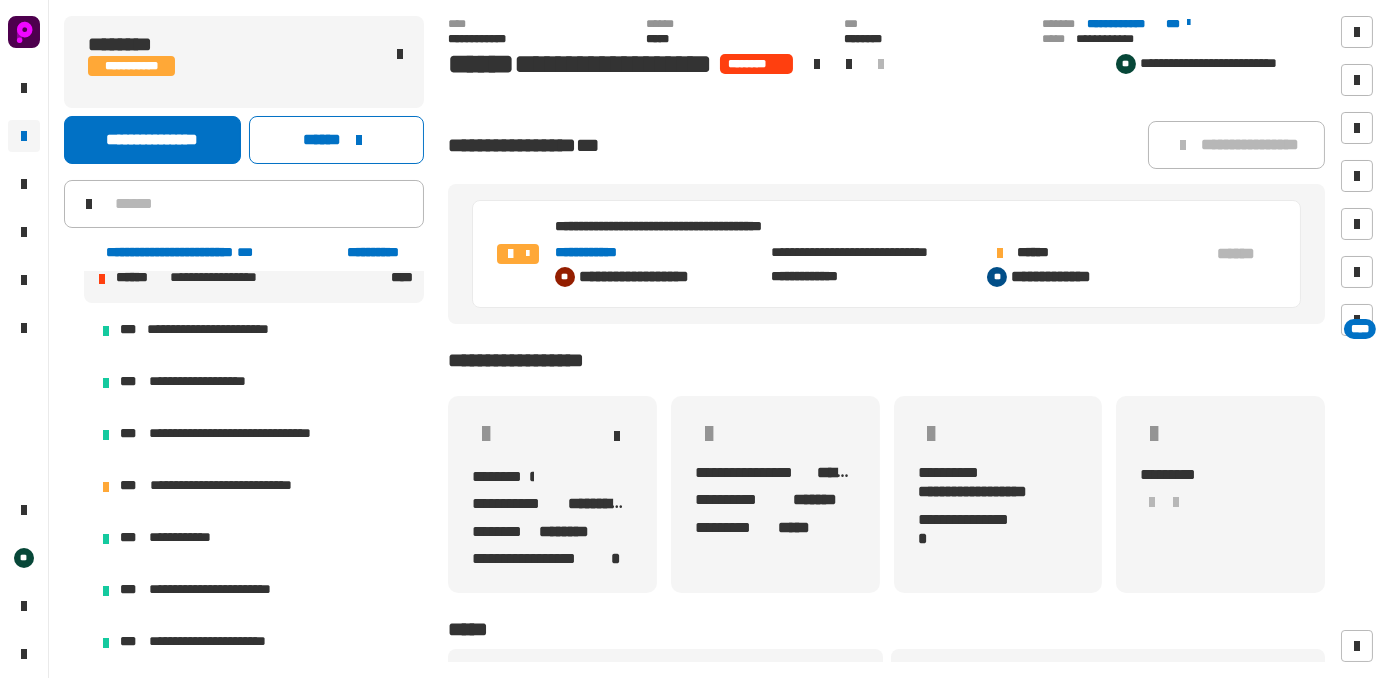 click on "****" 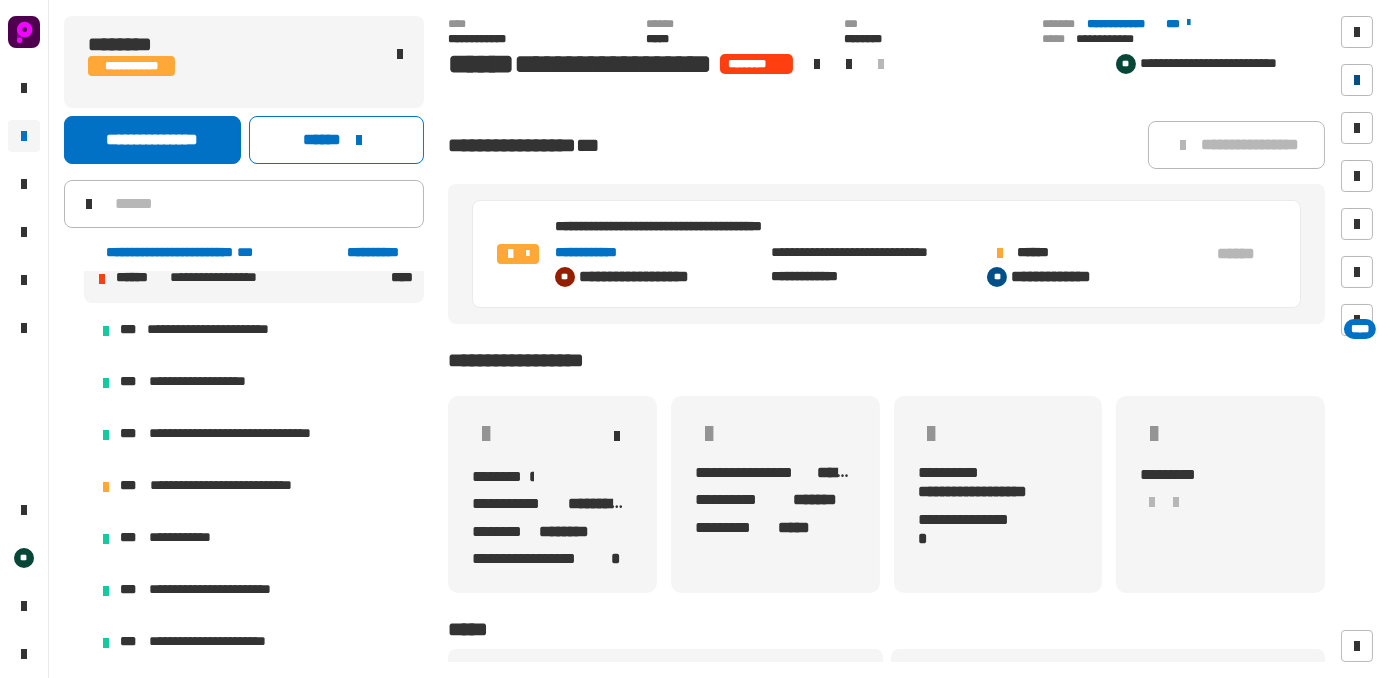 click at bounding box center (1357, 80) 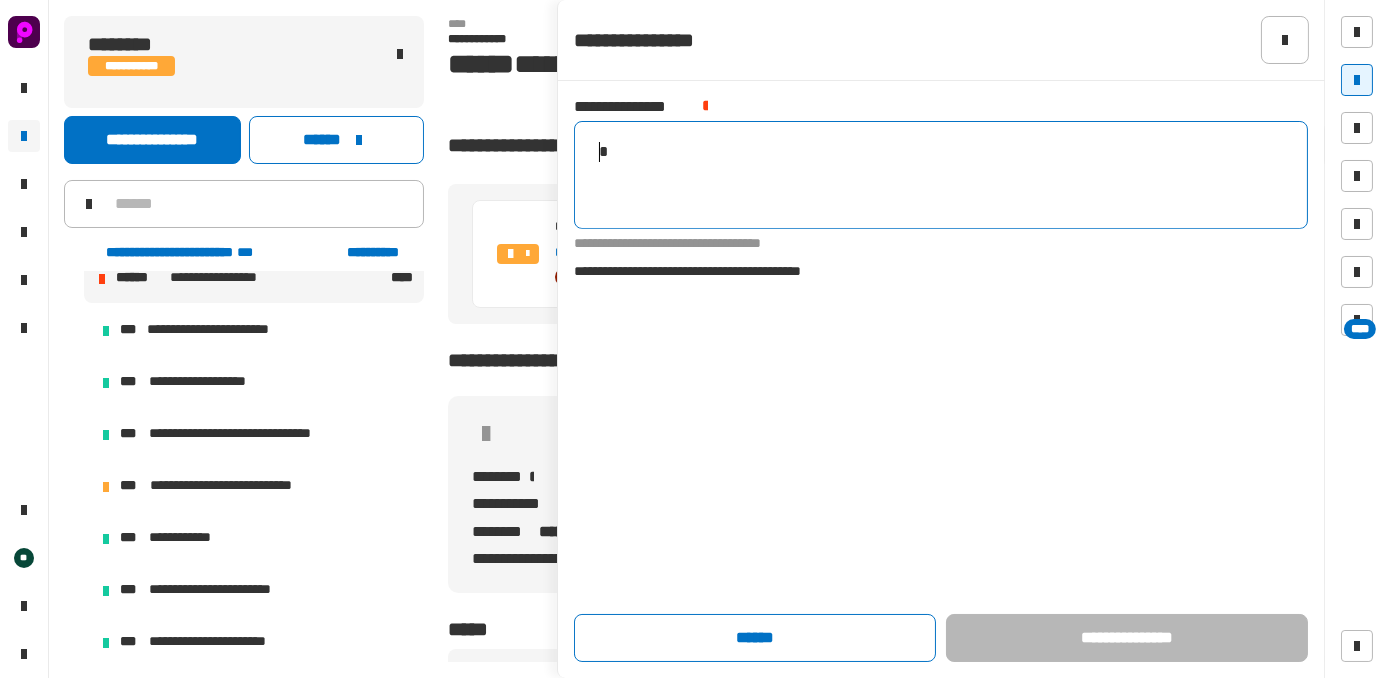 click on "**********" 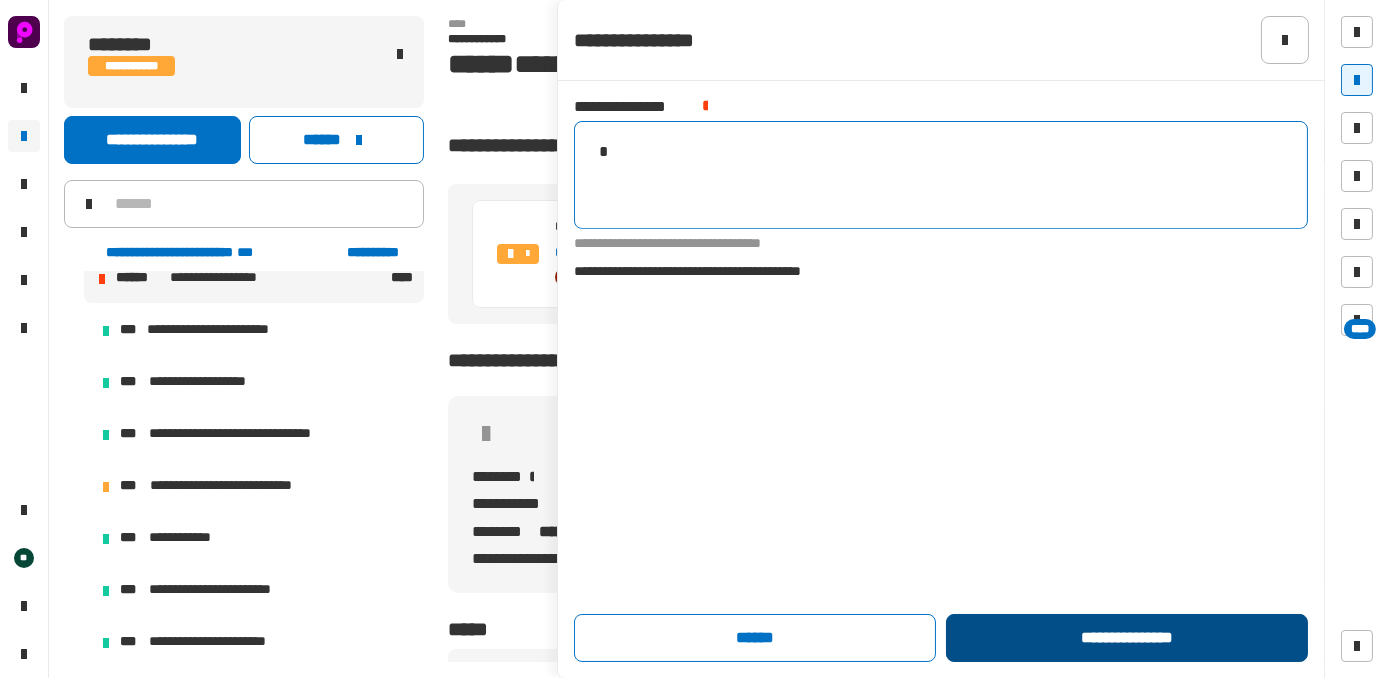type on "*" 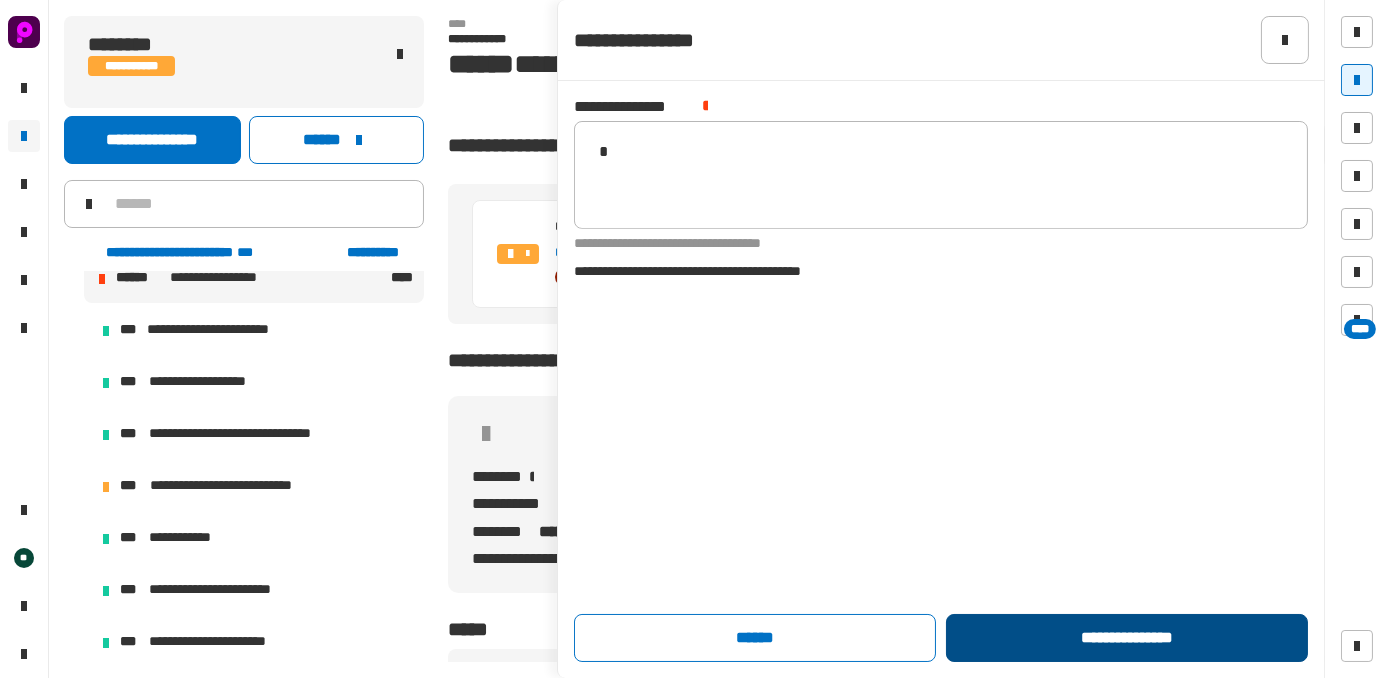 click on "**********" 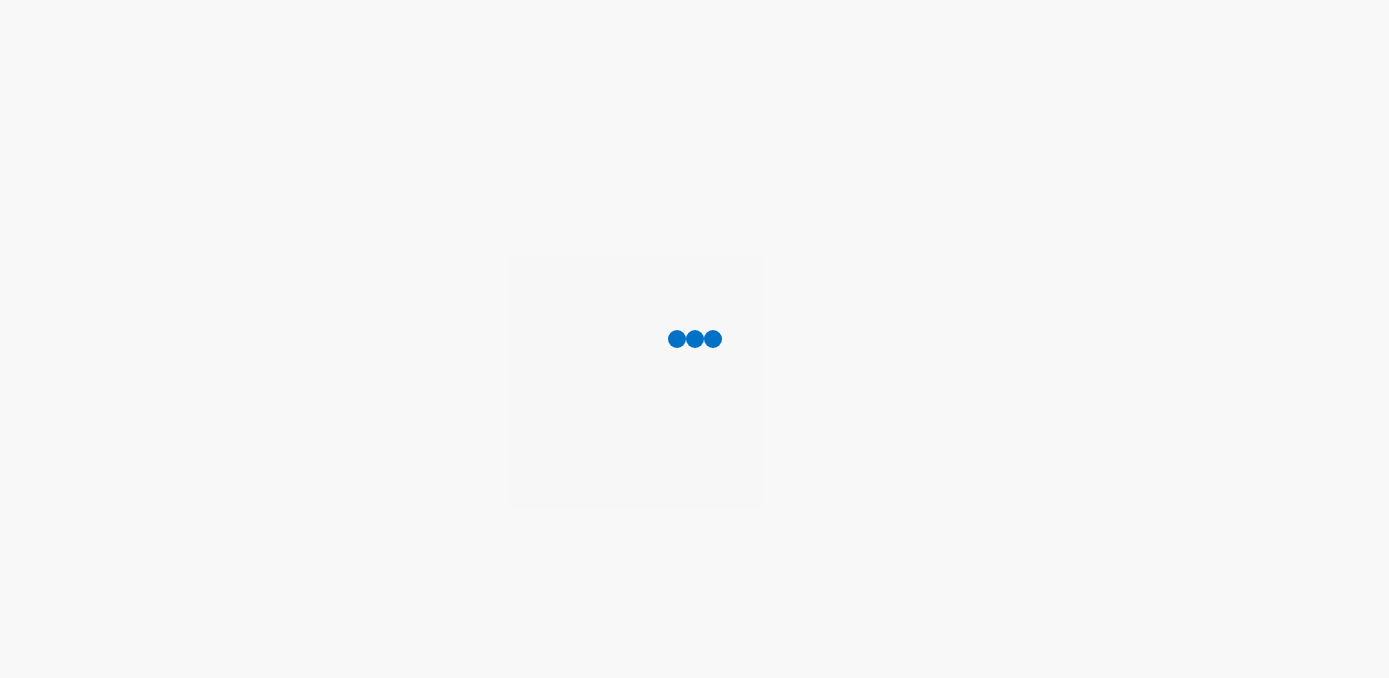 scroll, scrollTop: 0, scrollLeft: 0, axis: both 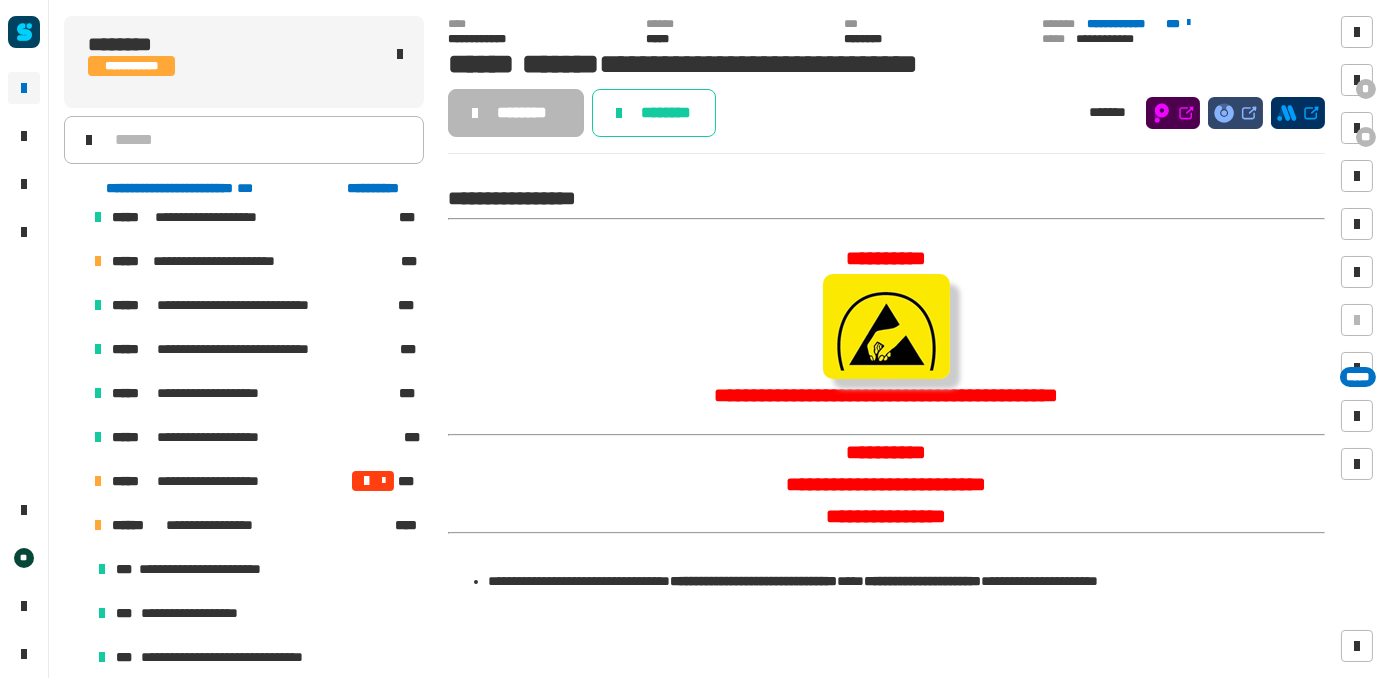 click at bounding box center [74, 525] 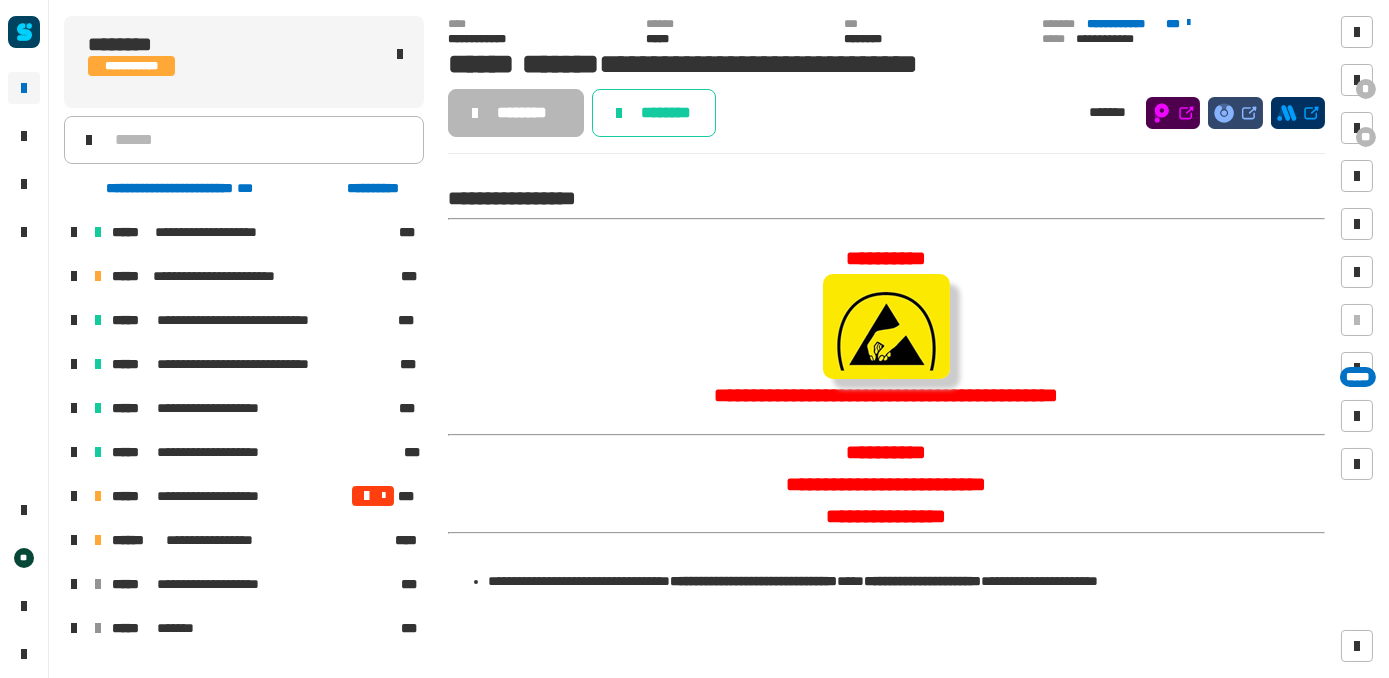 scroll, scrollTop: 0, scrollLeft: 0, axis: both 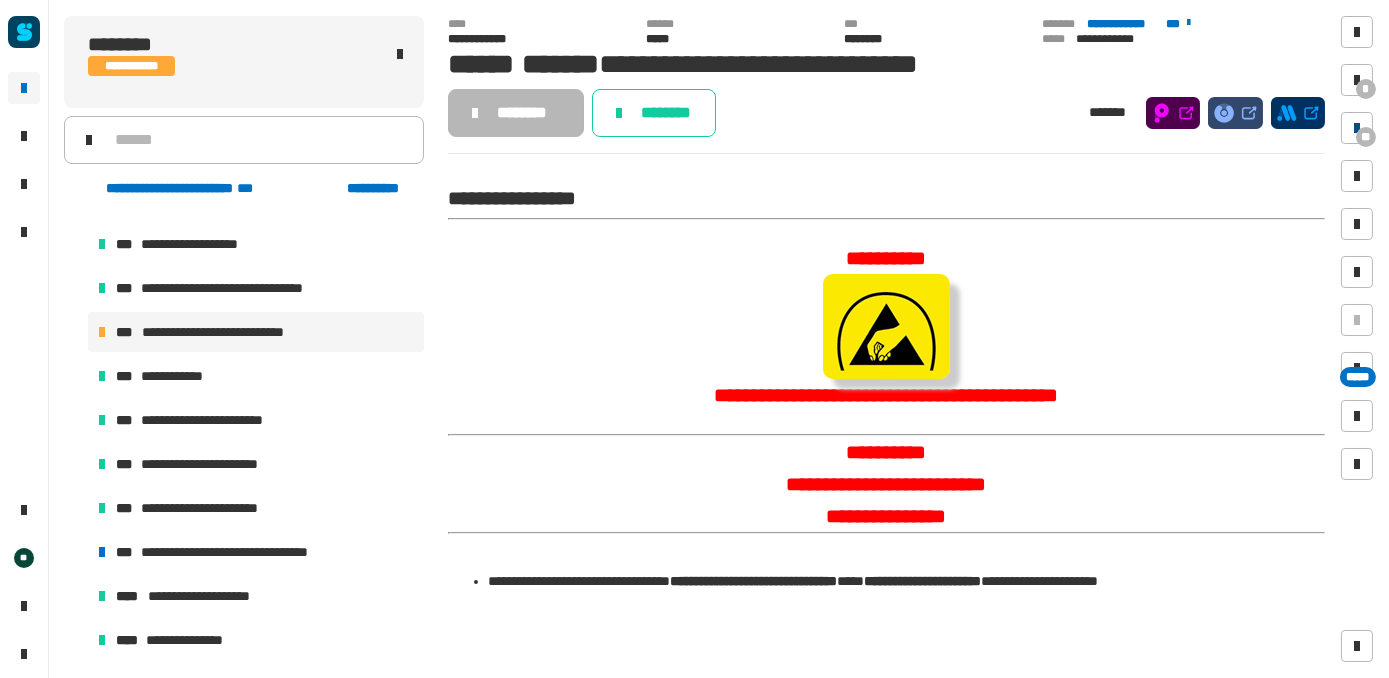 click on "**" at bounding box center (1366, 137) 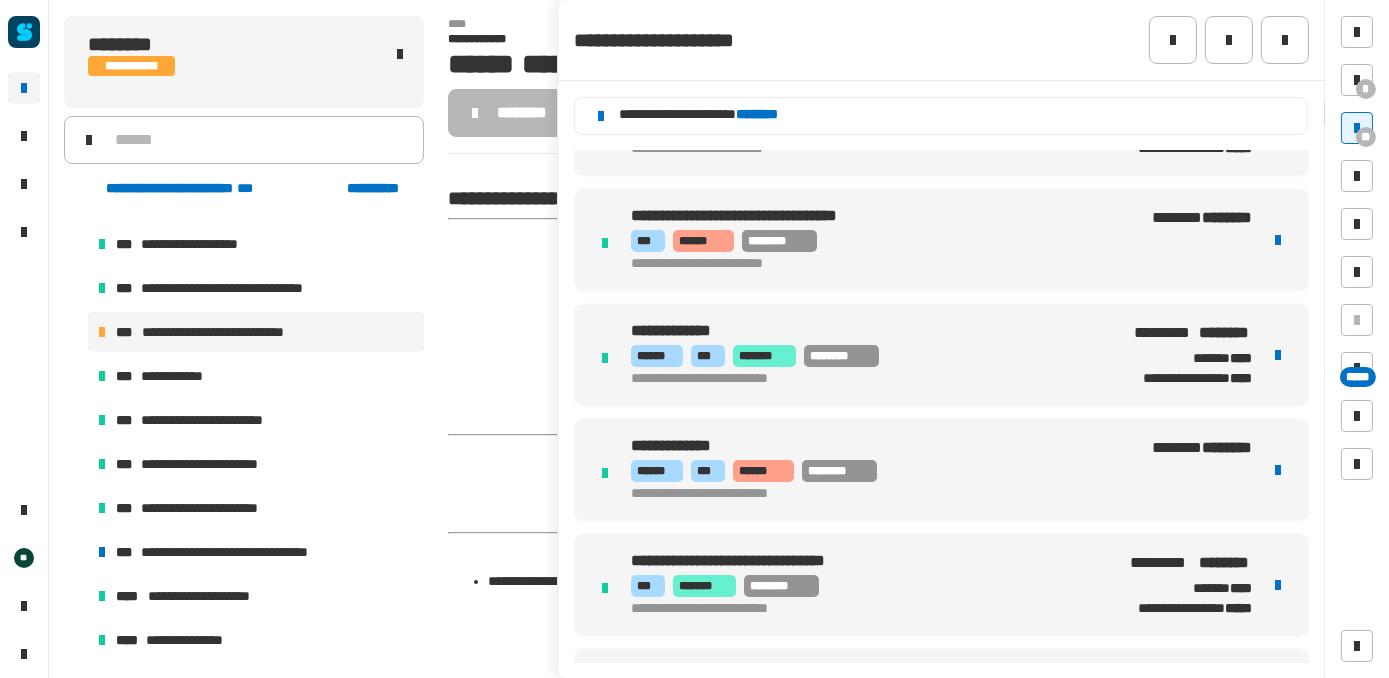 scroll, scrollTop: 258, scrollLeft: 0, axis: vertical 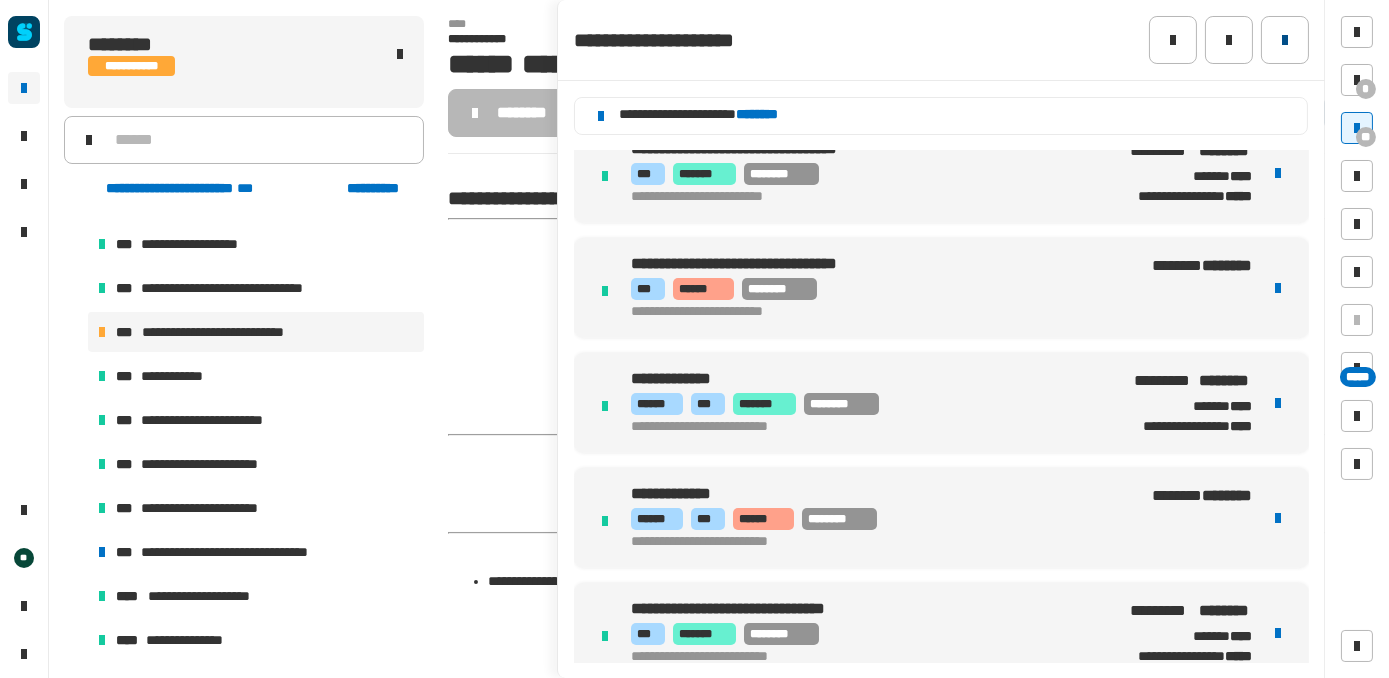 click 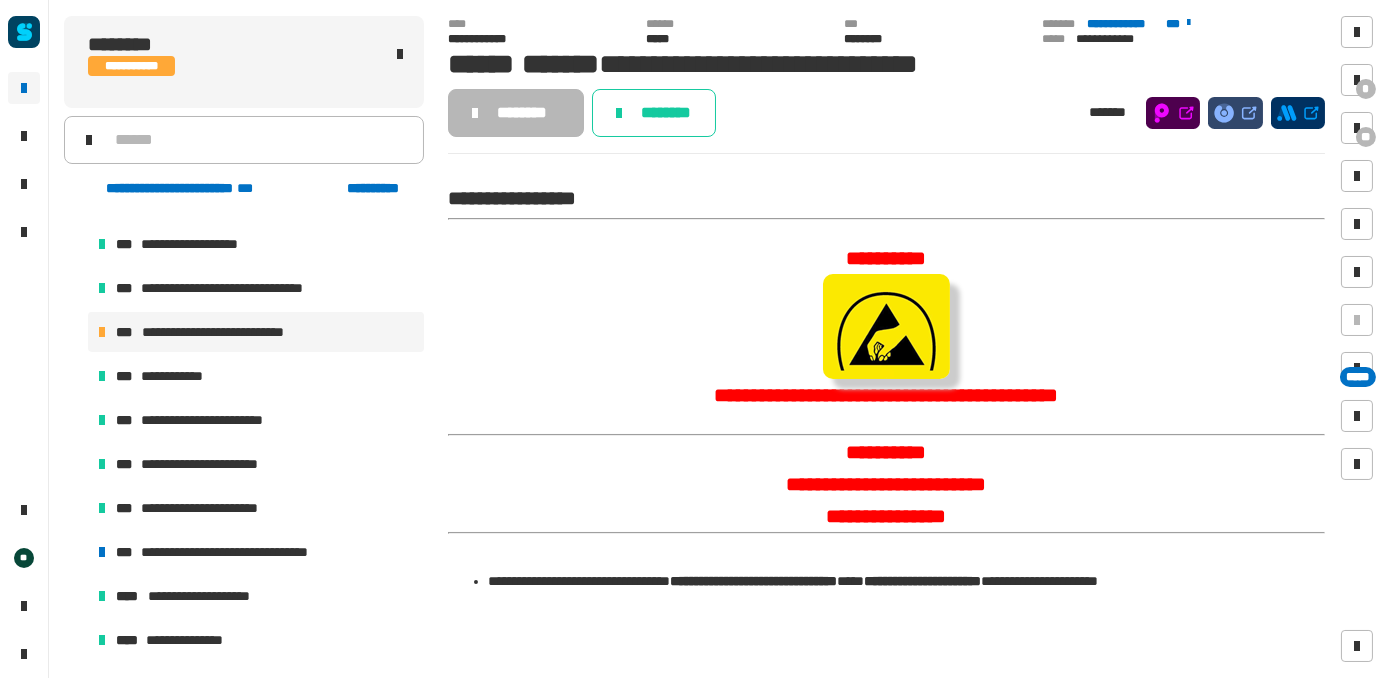 click on "**********" 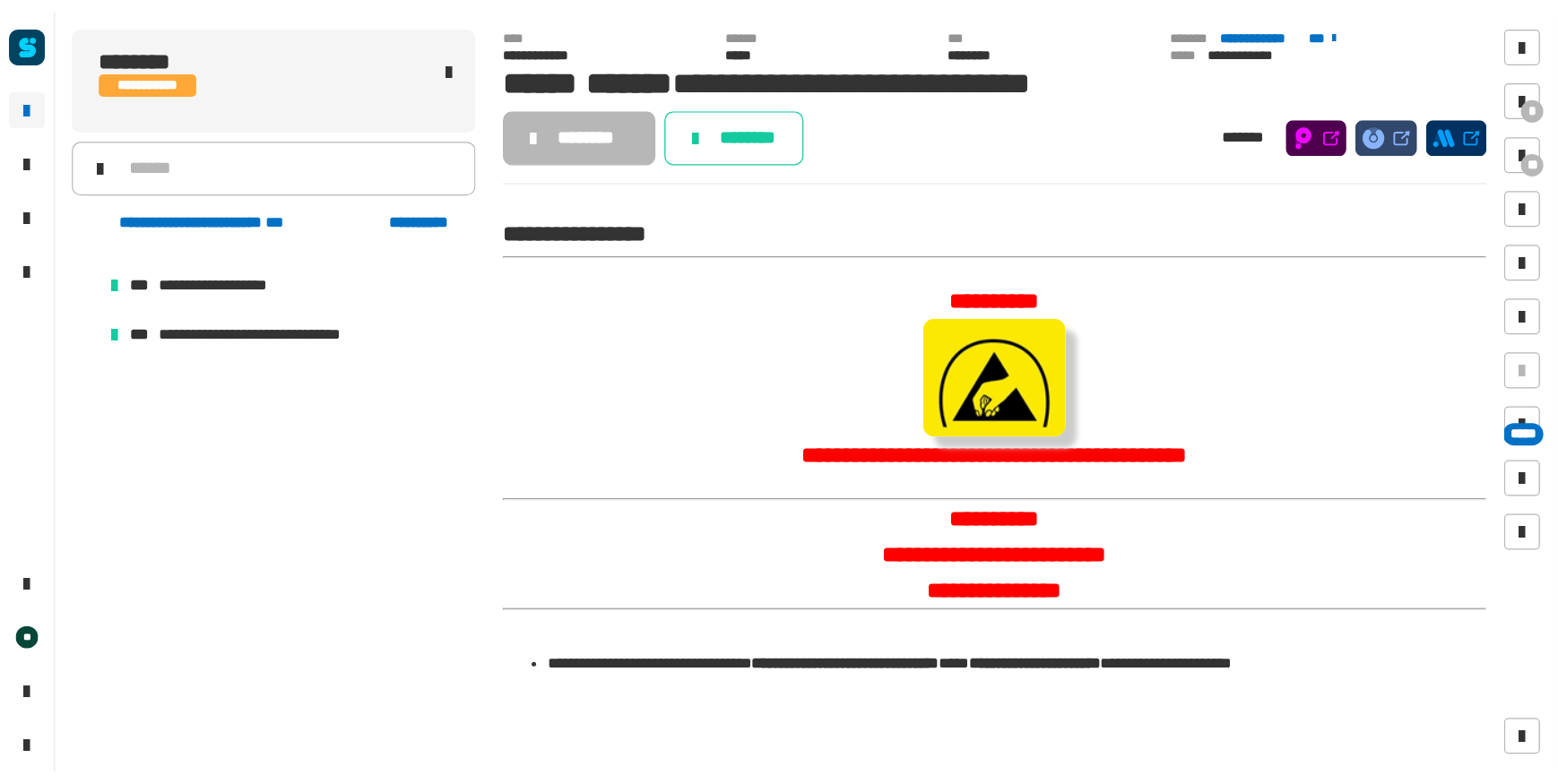 scroll, scrollTop: 0, scrollLeft: 0, axis: both 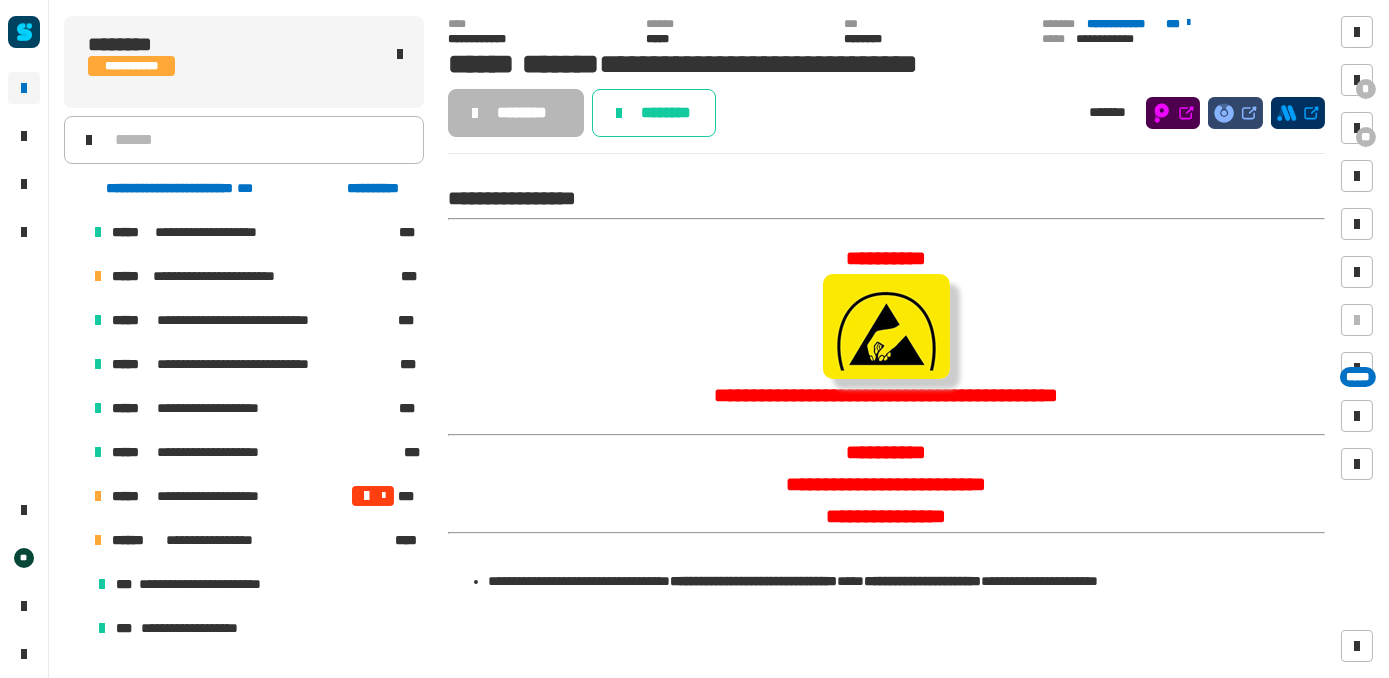 click at bounding box center (74, 540) 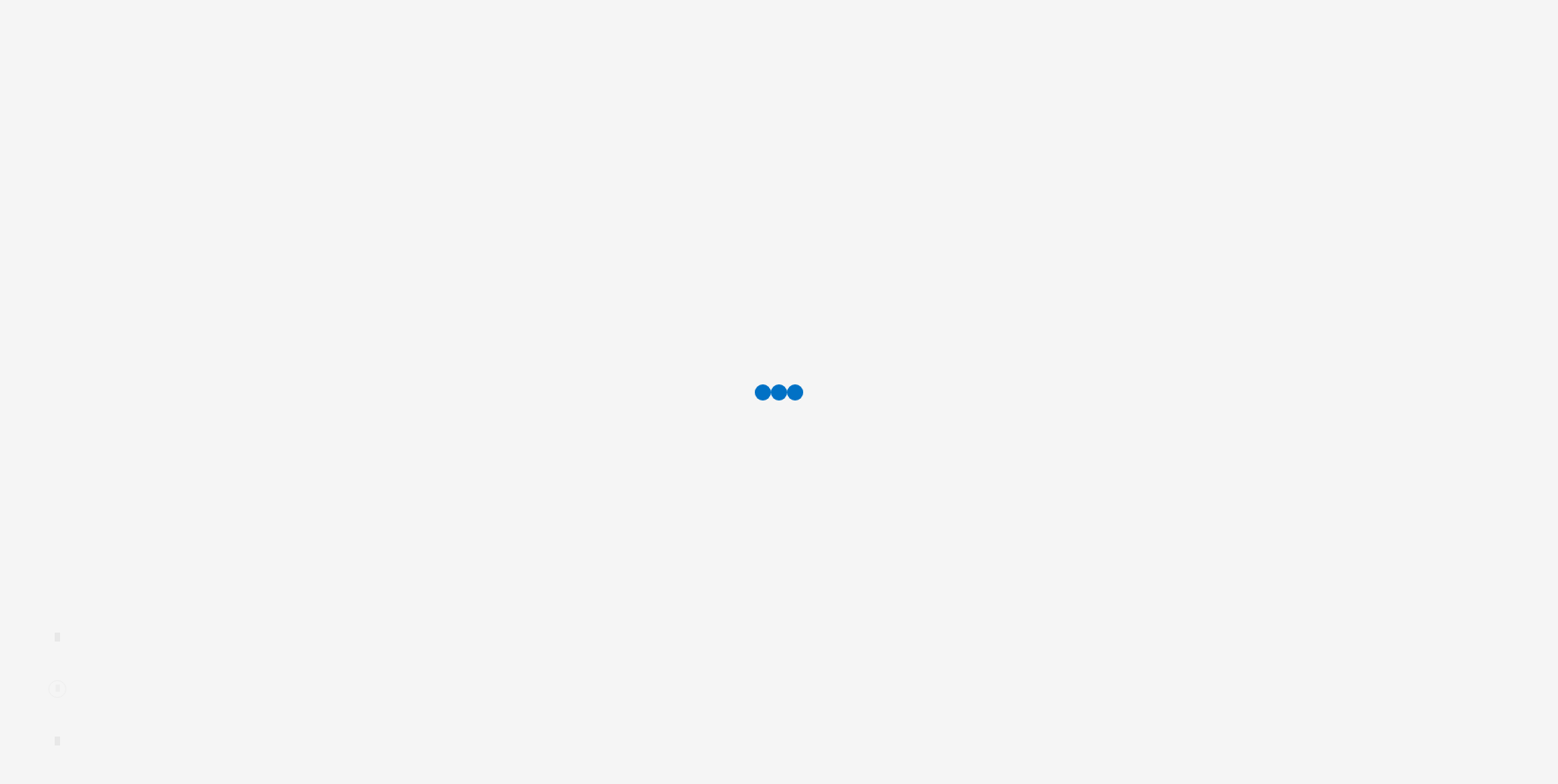scroll, scrollTop: 0, scrollLeft: 0, axis: both 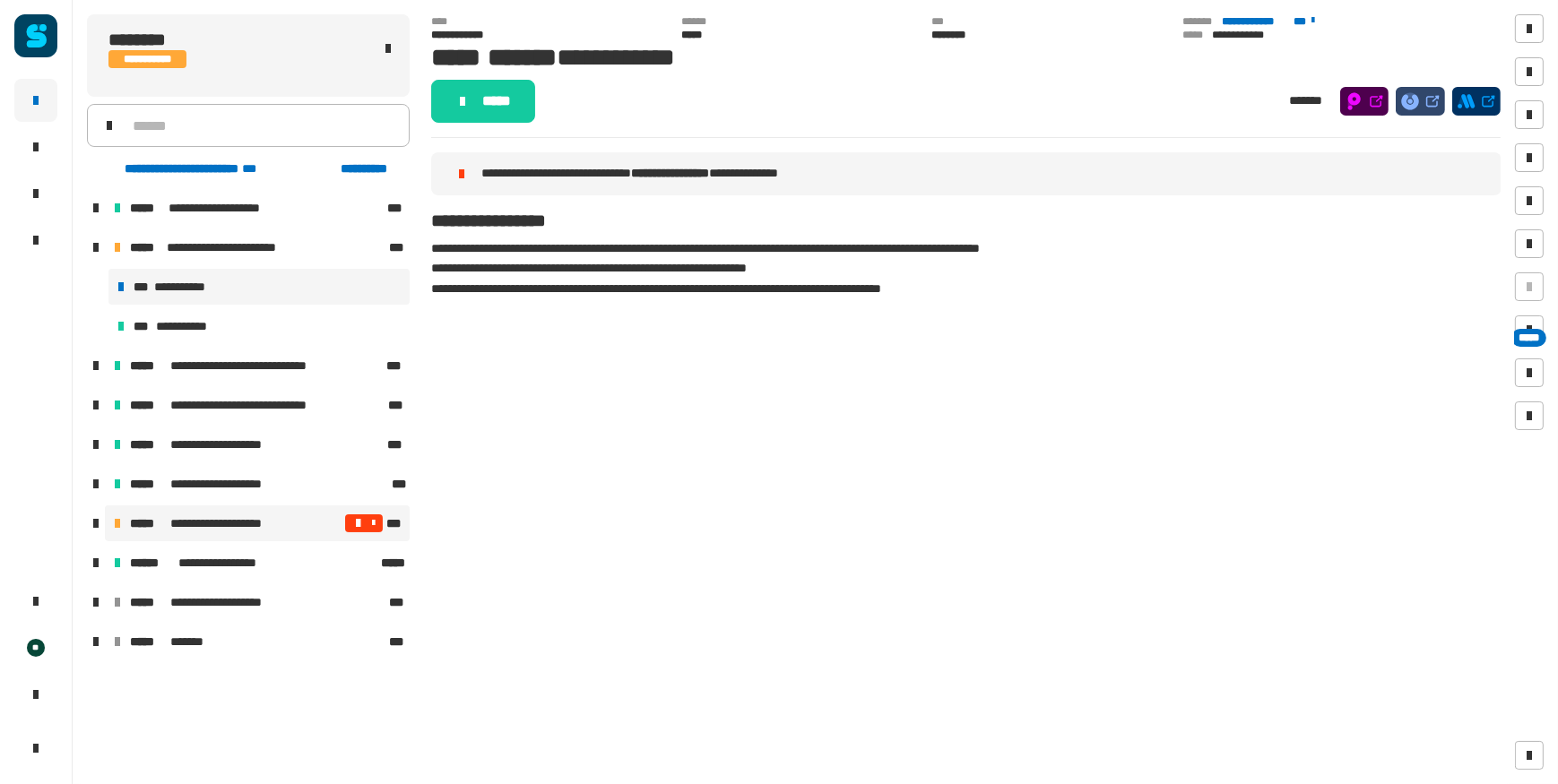 click on "**********" at bounding box center [257, 523] 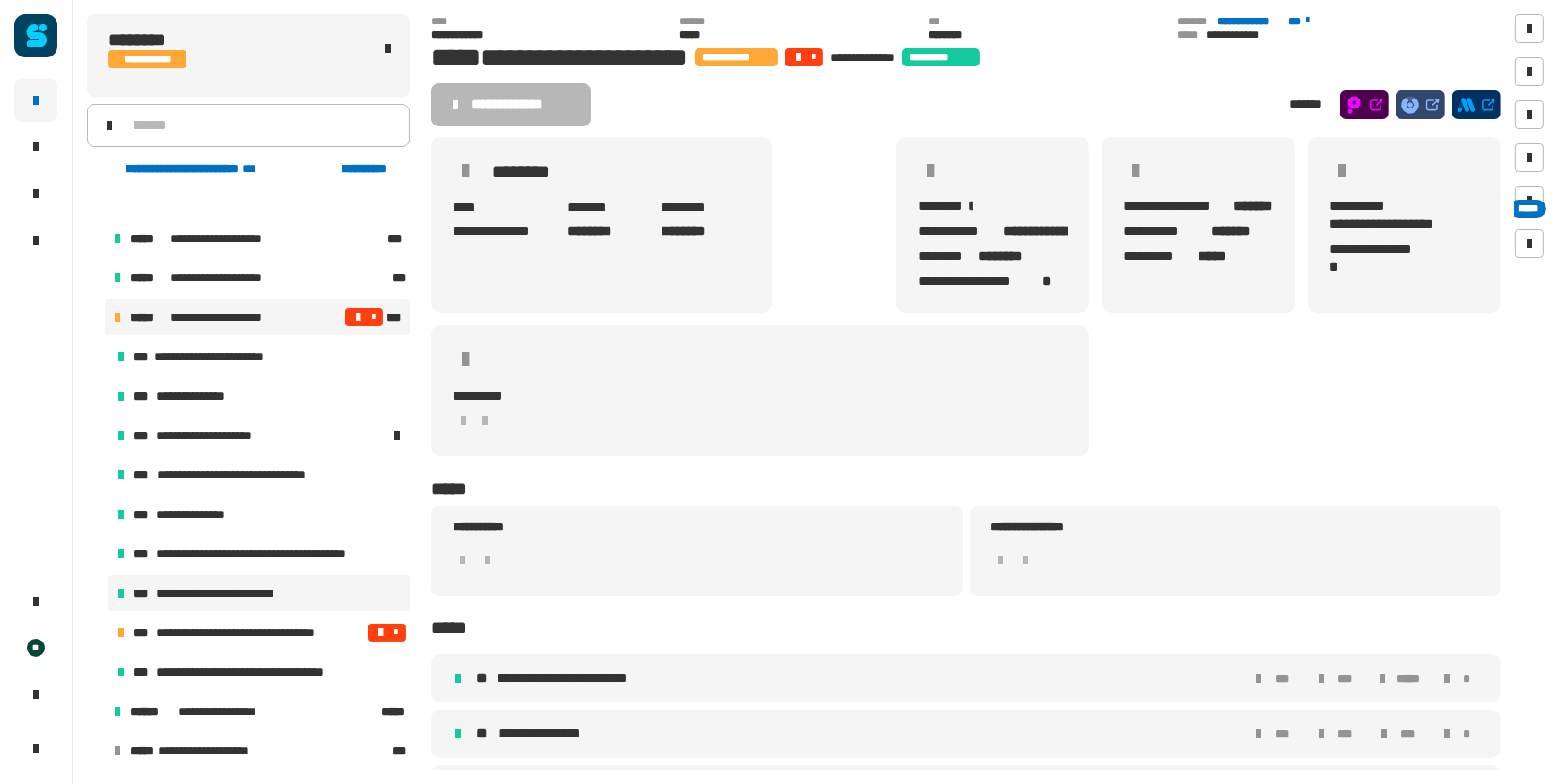 scroll, scrollTop: 244, scrollLeft: 0, axis: vertical 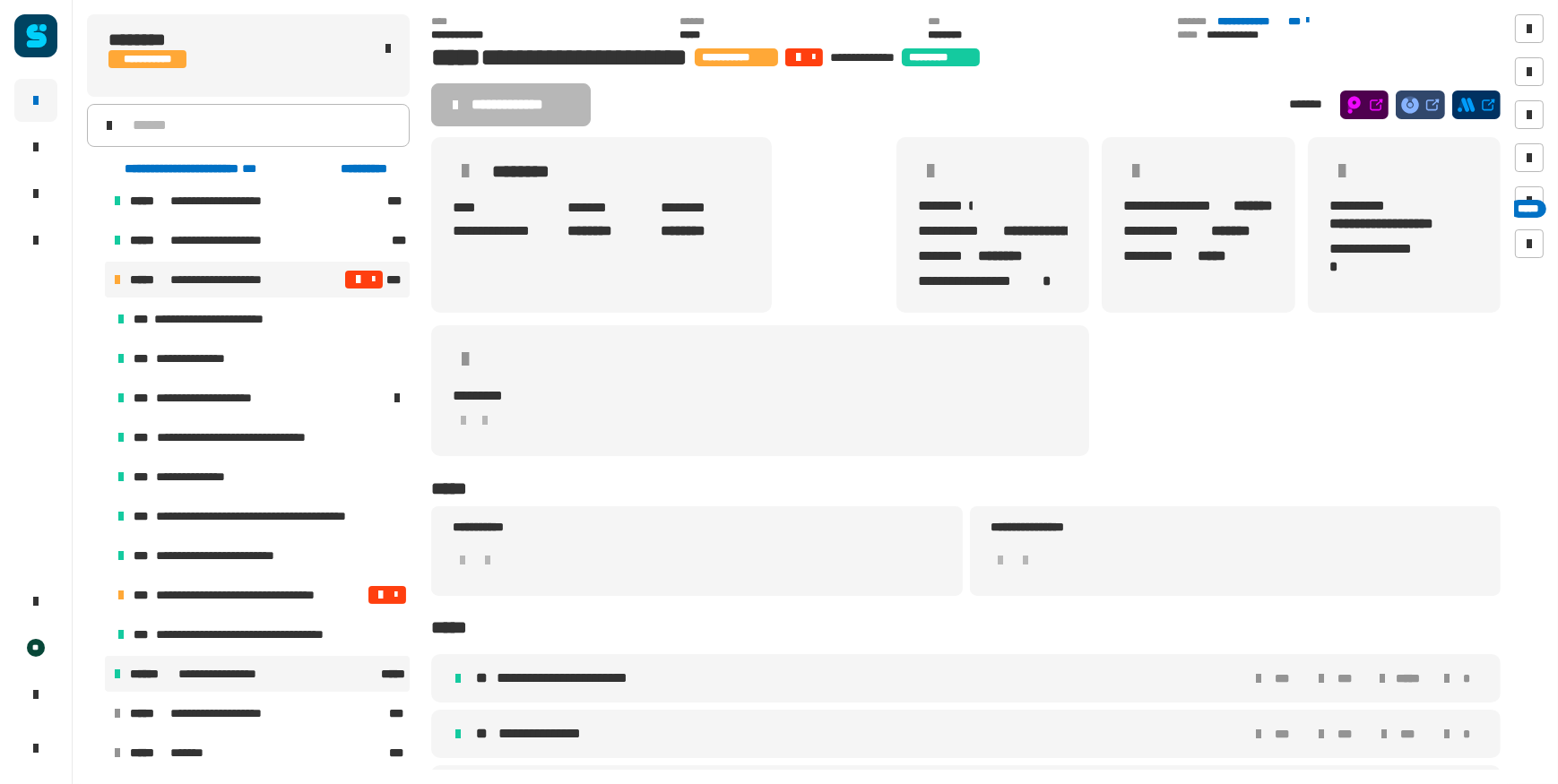 click on "**********" at bounding box center [257, 674] 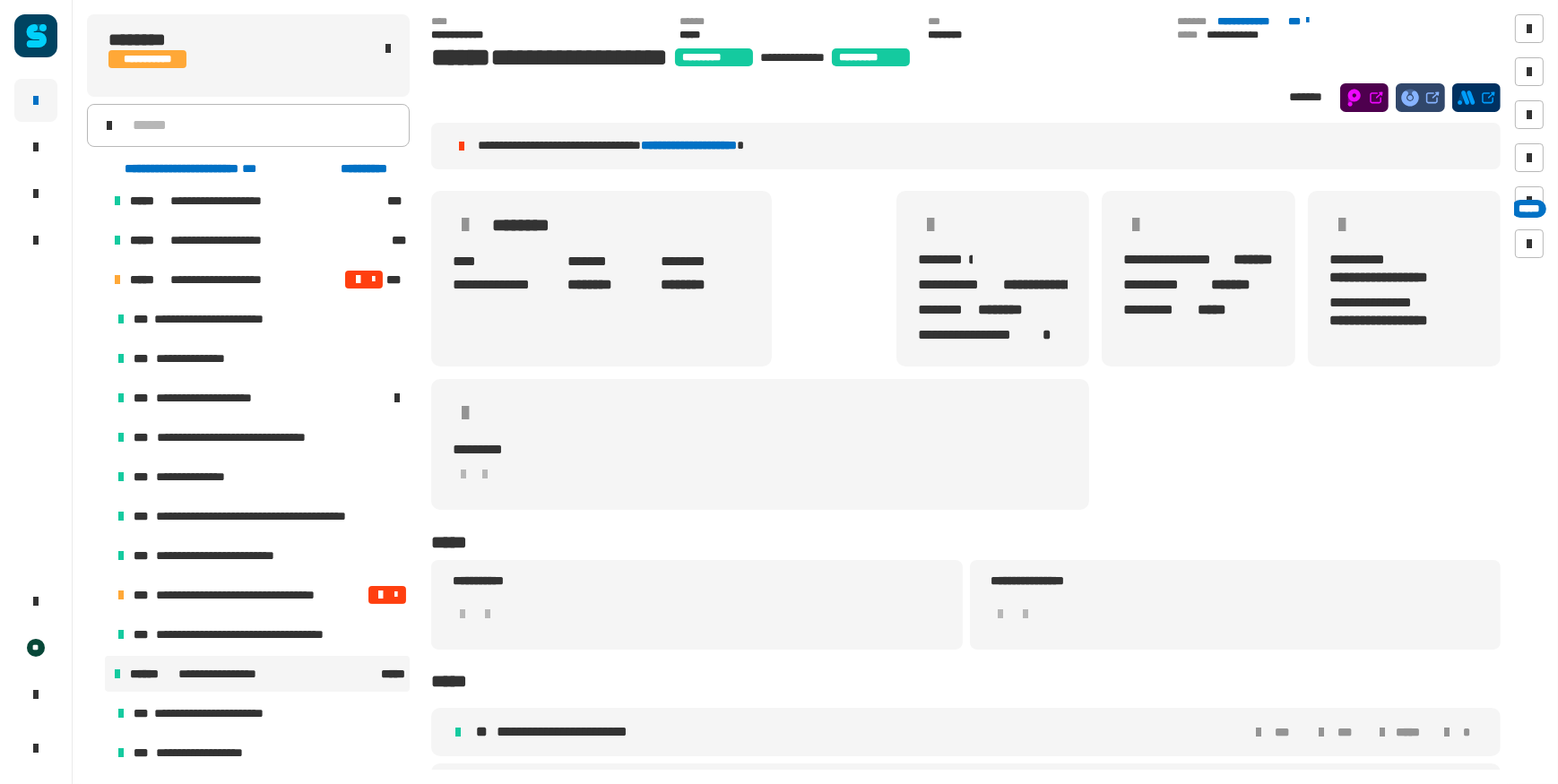 click on "**********" 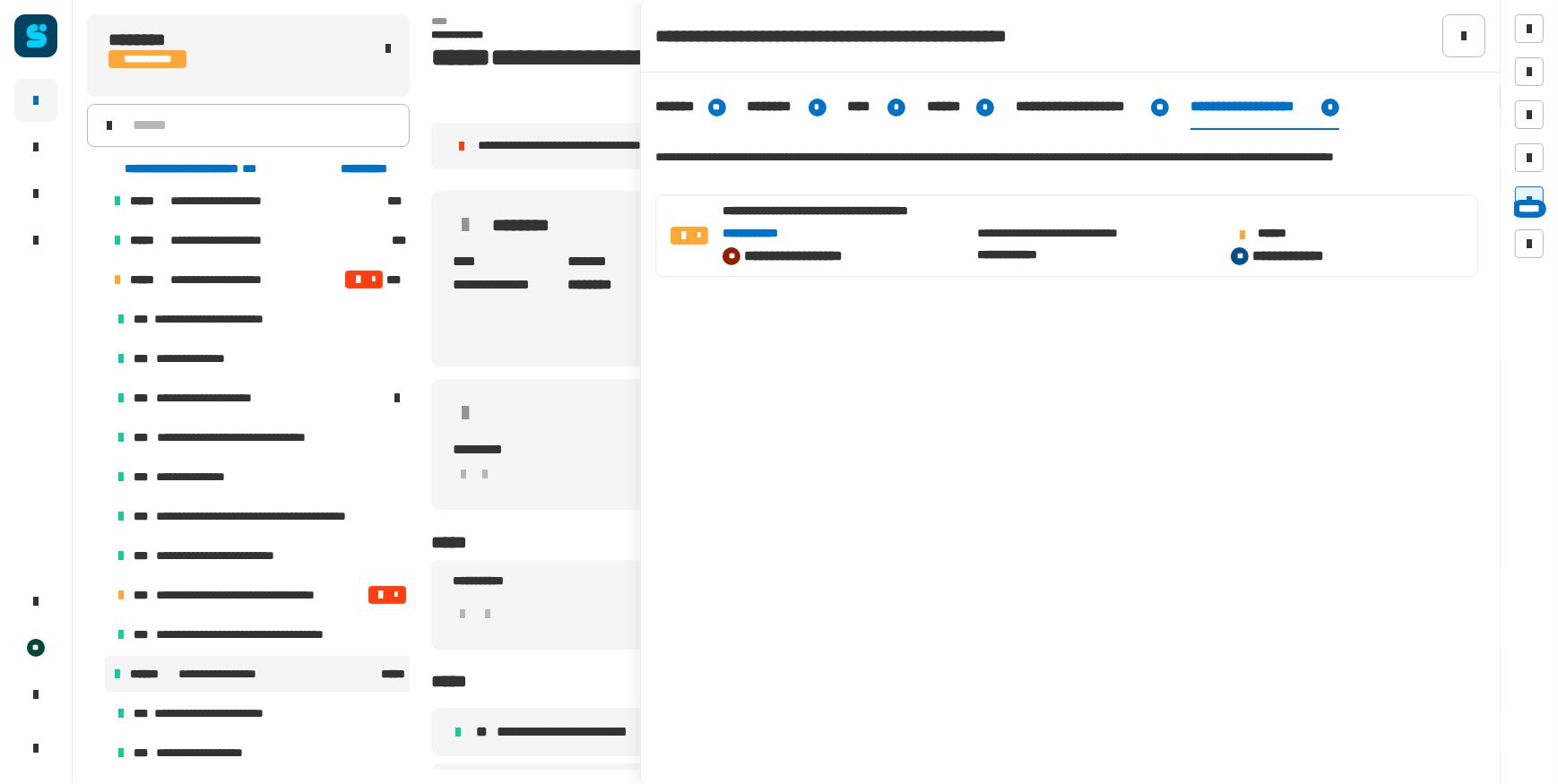 click on "**********" 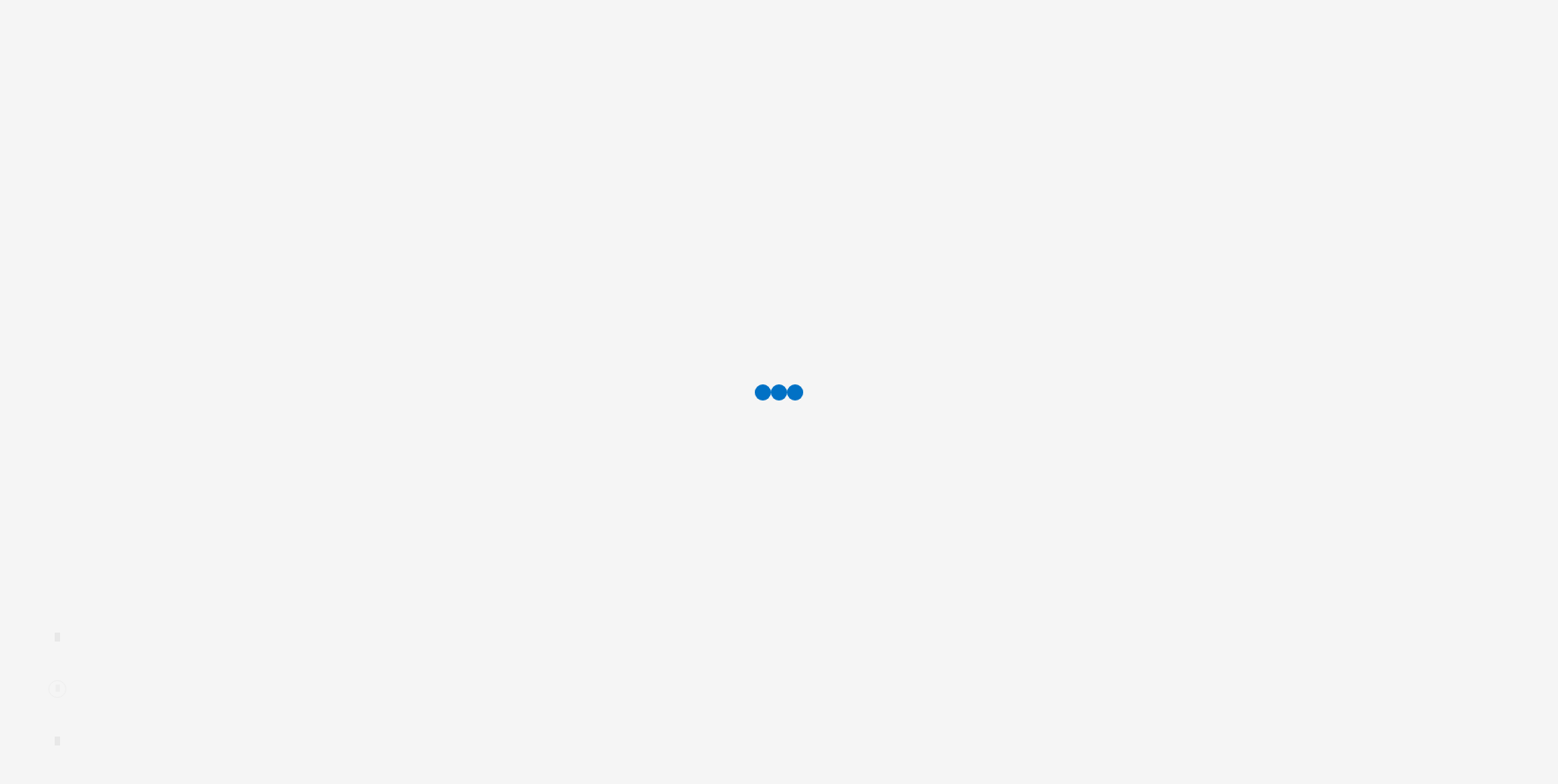 scroll, scrollTop: 0, scrollLeft: 0, axis: both 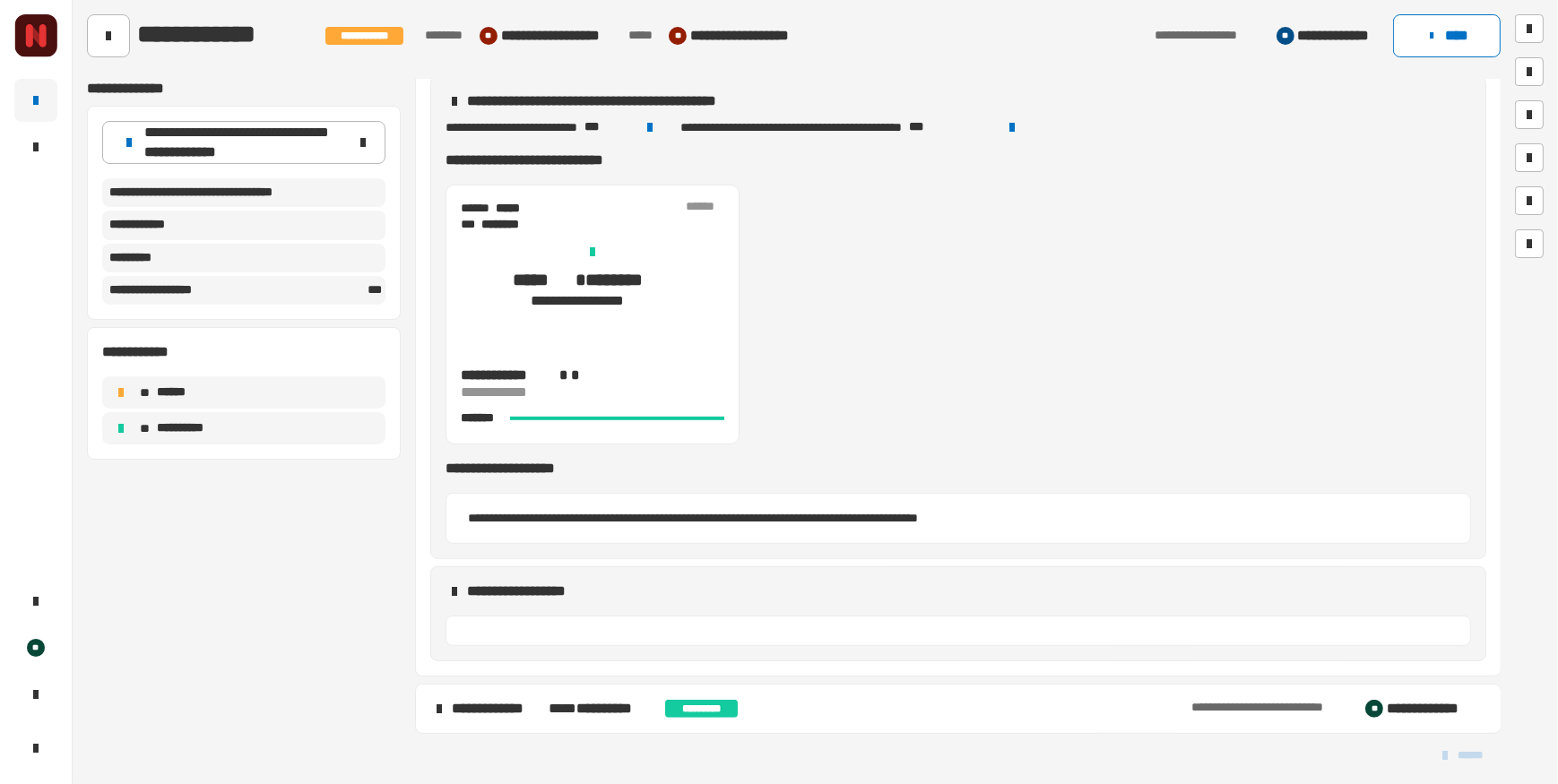 click at bounding box center [439, 709] 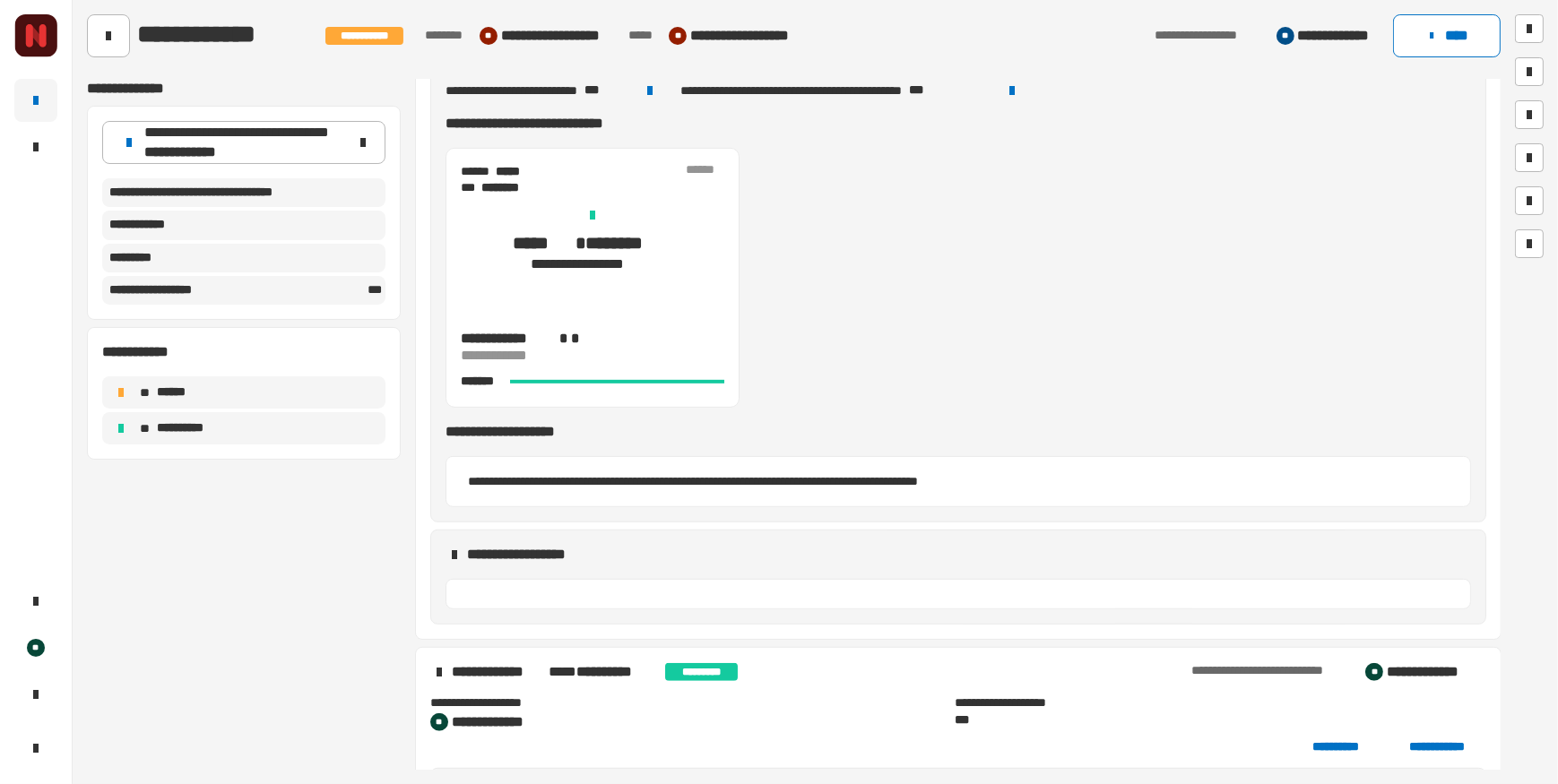 scroll, scrollTop: 1069, scrollLeft: 0, axis: vertical 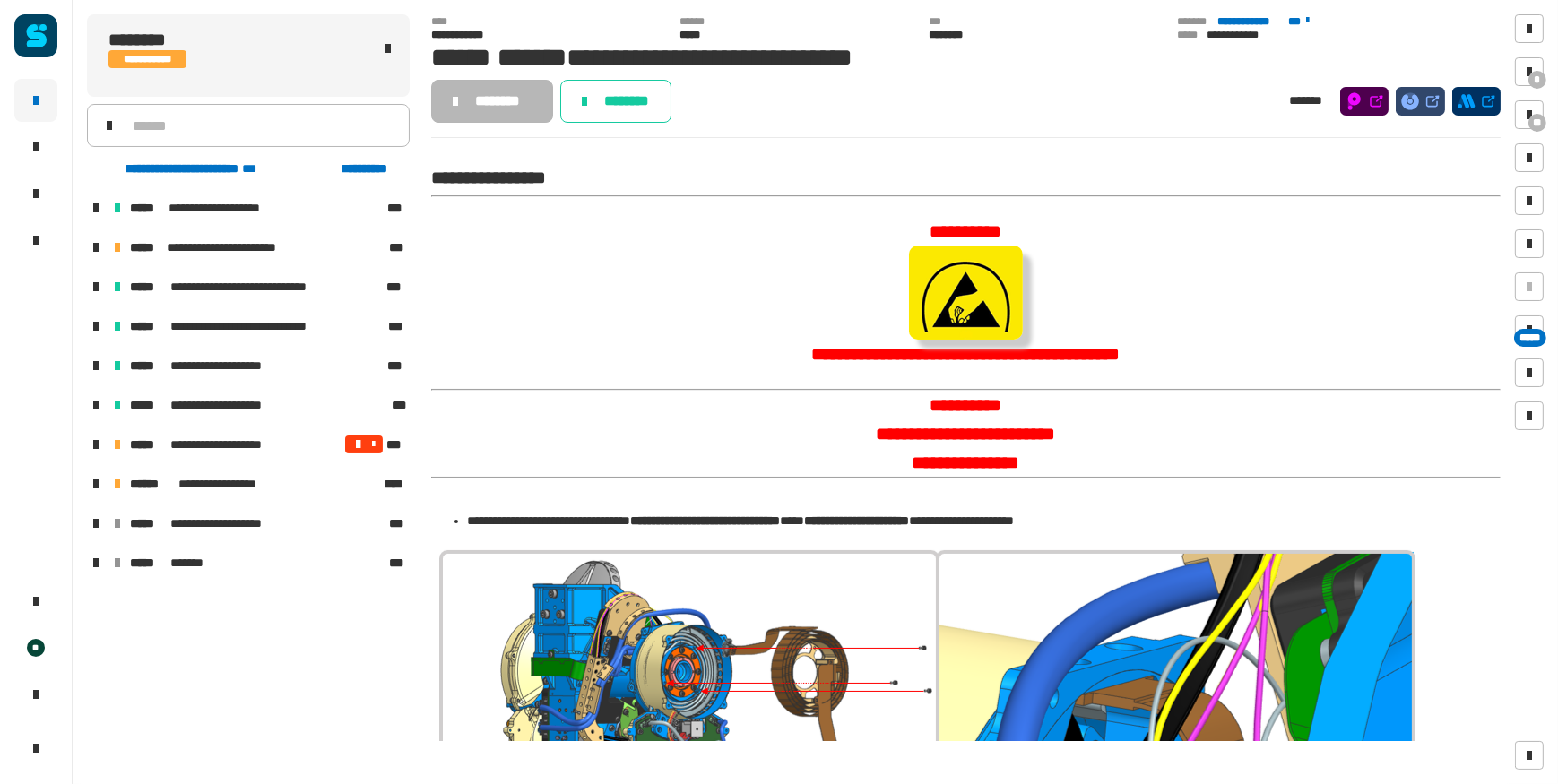 click at bounding box center (96, 444) 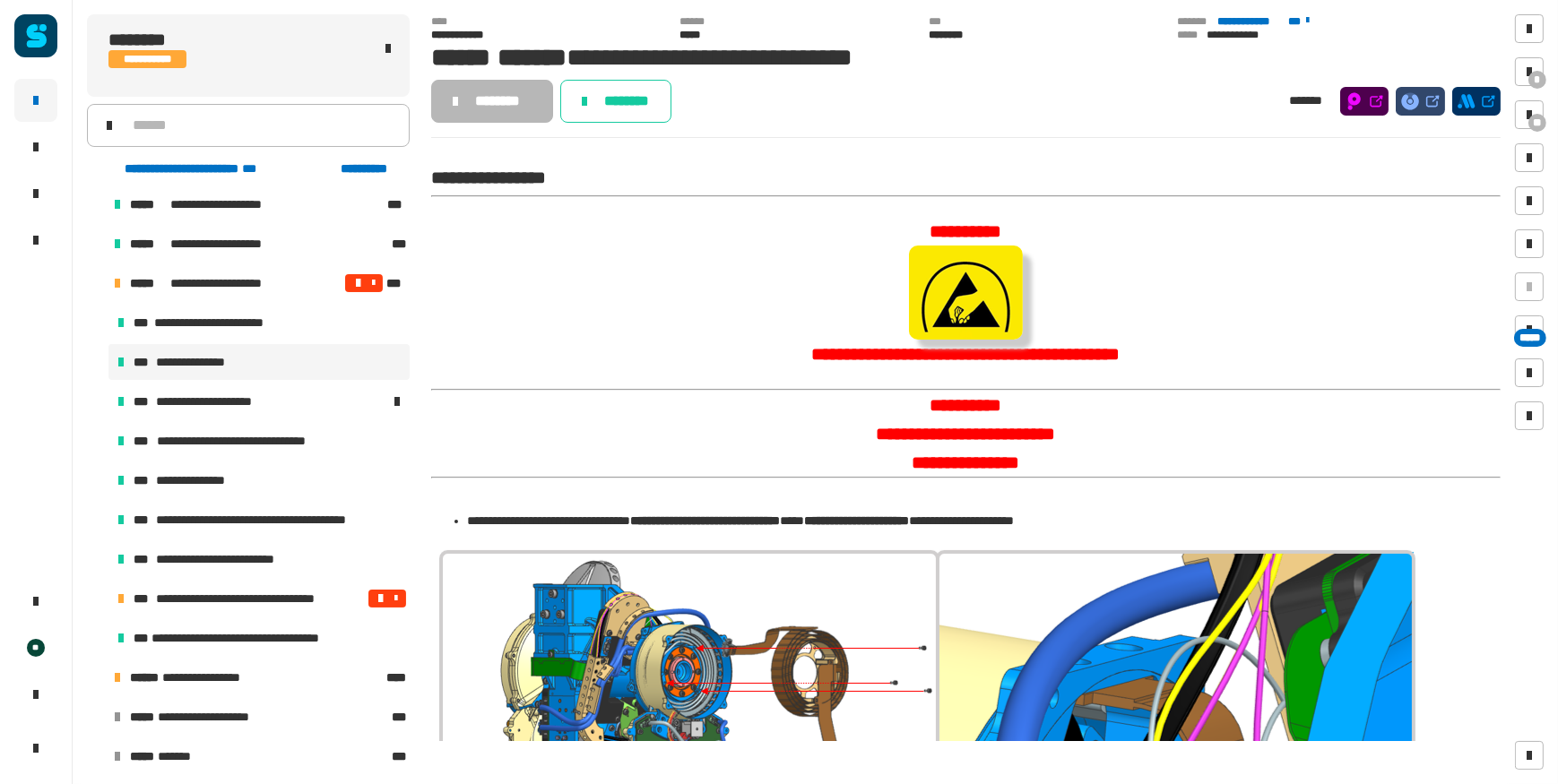 scroll, scrollTop: 165, scrollLeft: 0, axis: vertical 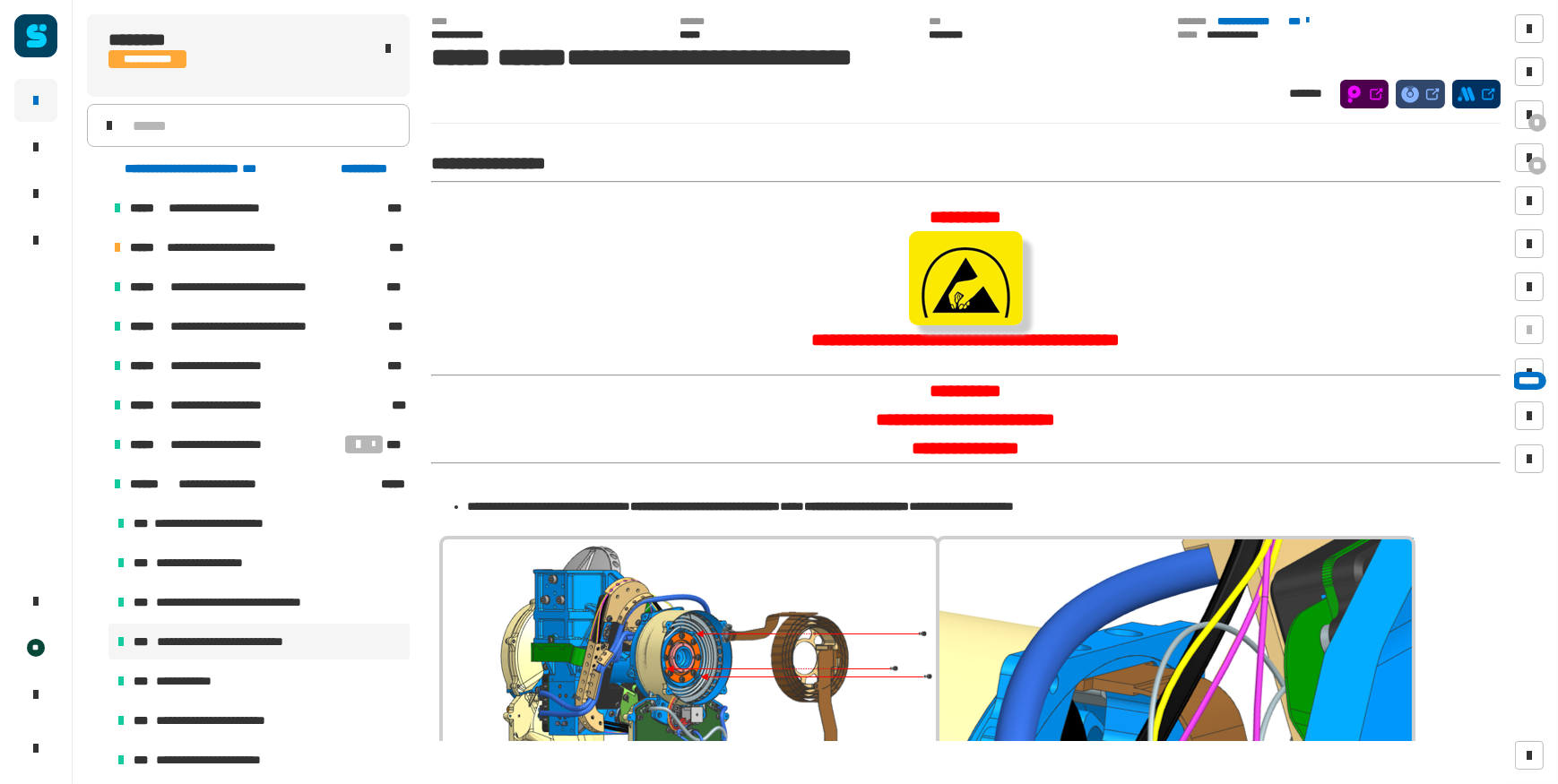 click at bounding box center [96, 484] 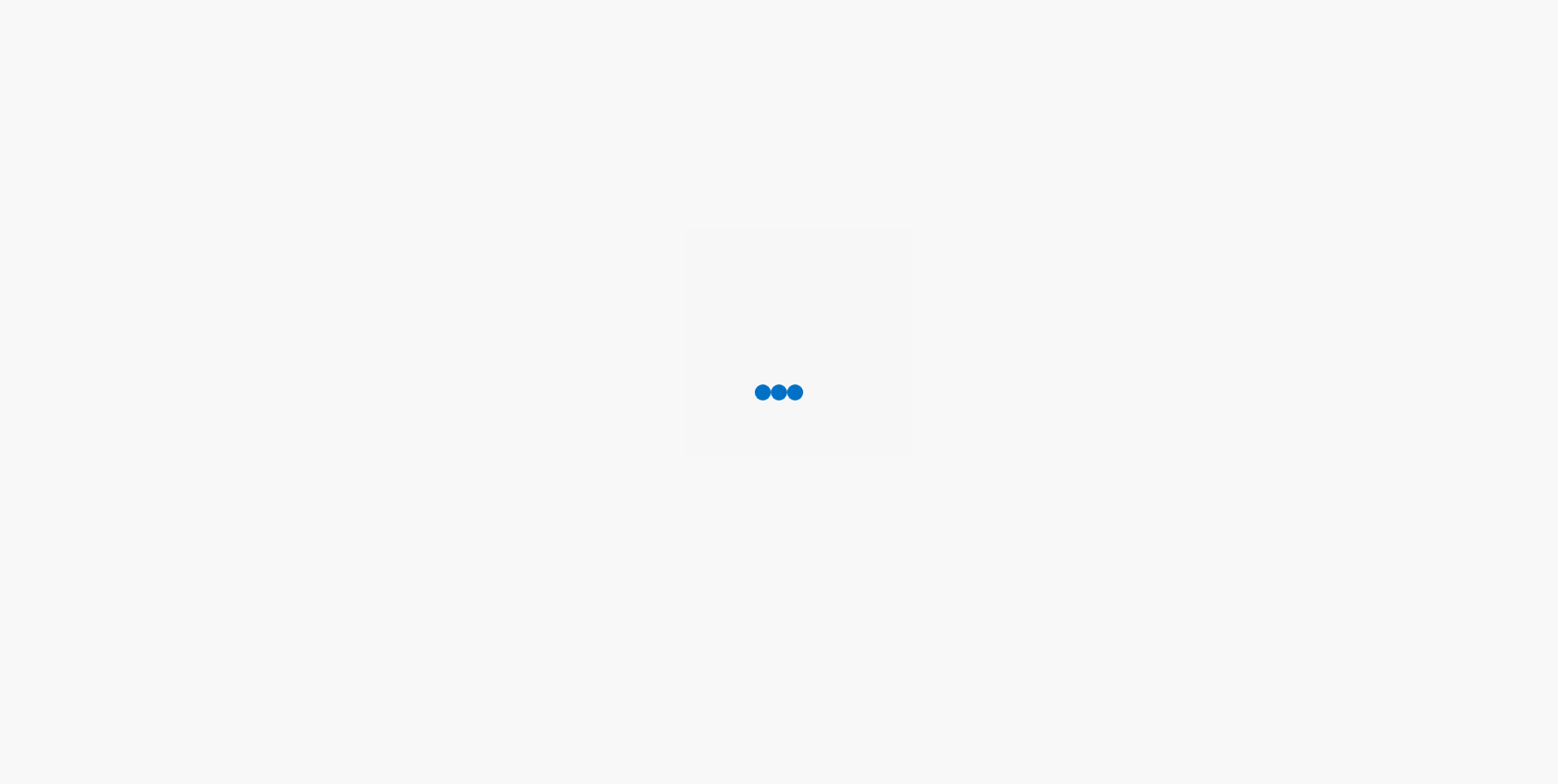 scroll, scrollTop: 0, scrollLeft: 0, axis: both 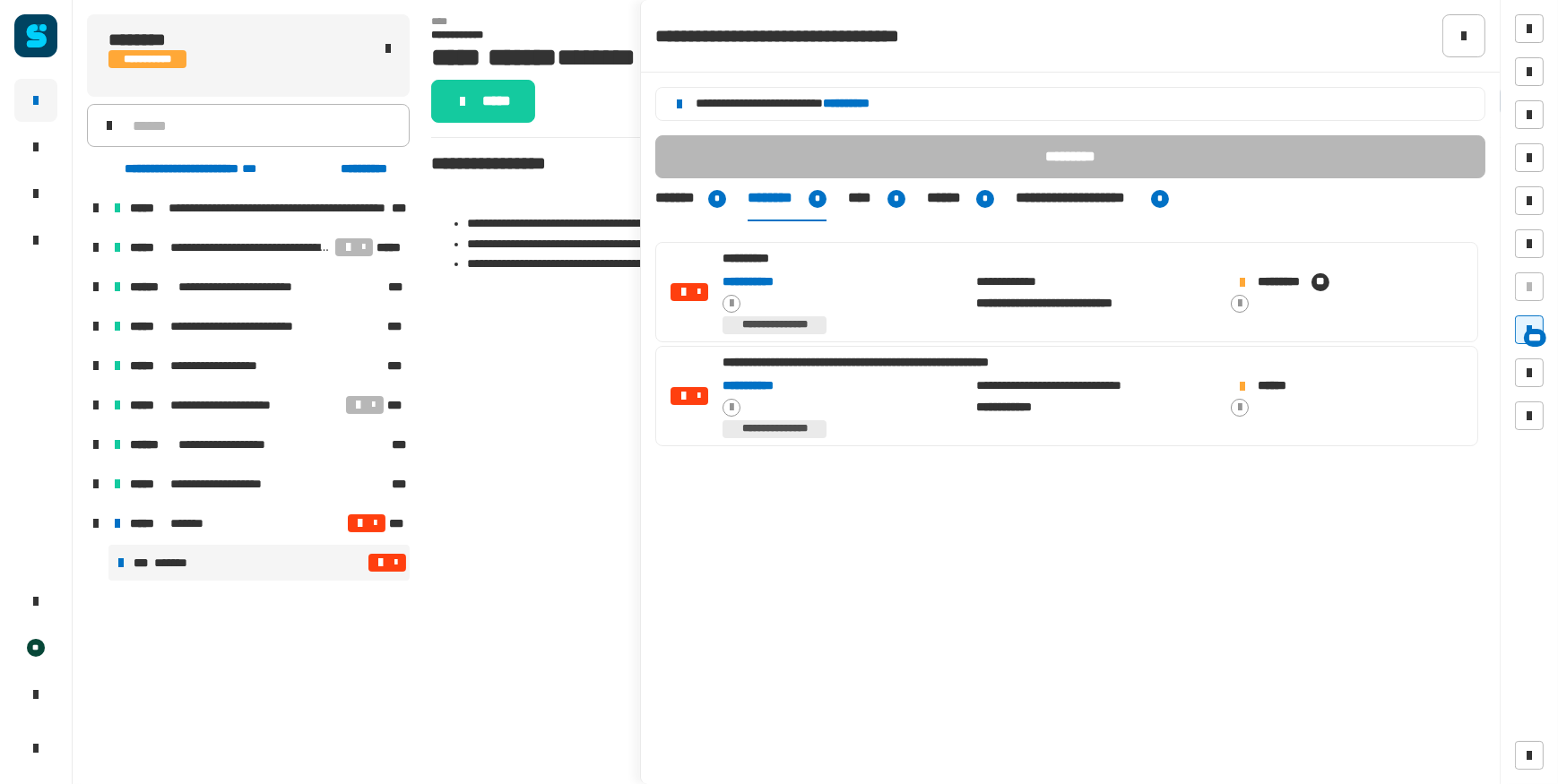 click 